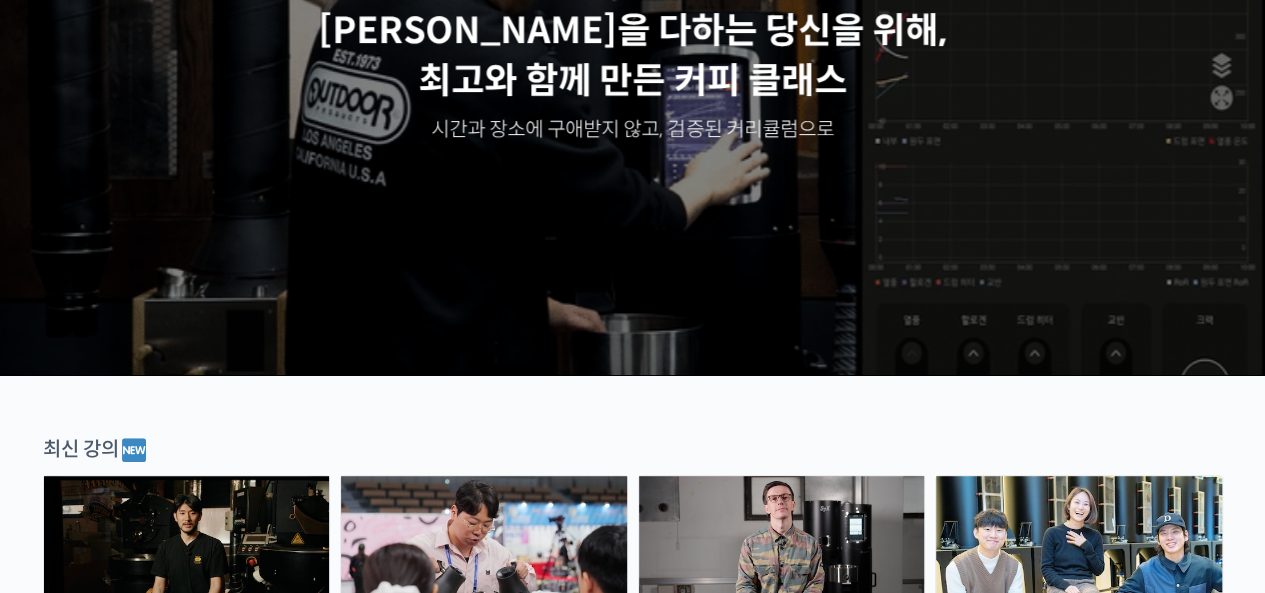 scroll, scrollTop: 0, scrollLeft: 0, axis: both 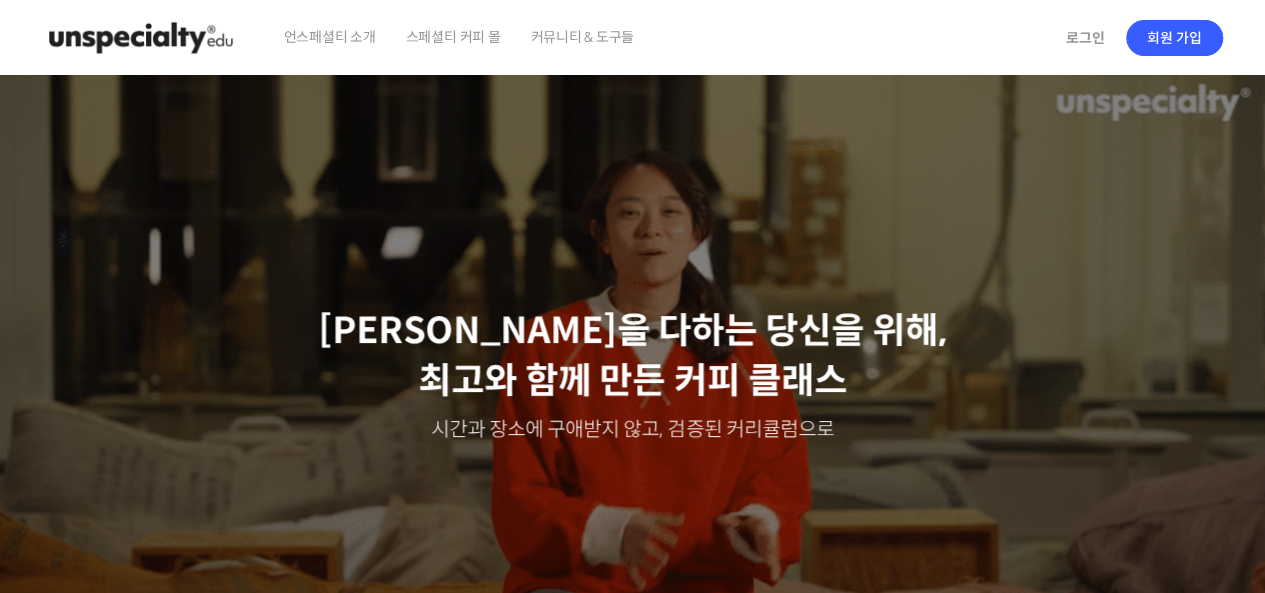 click on "언스페셜티 소개" at bounding box center (330, 37) 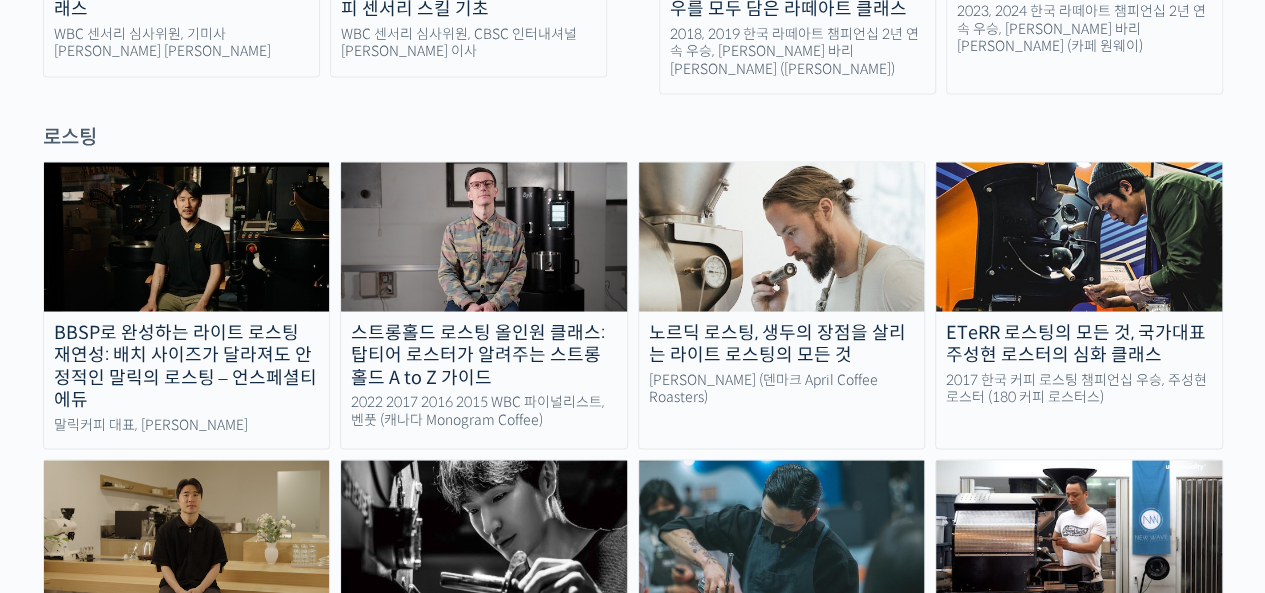 scroll, scrollTop: 1700, scrollLeft: 0, axis: vertical 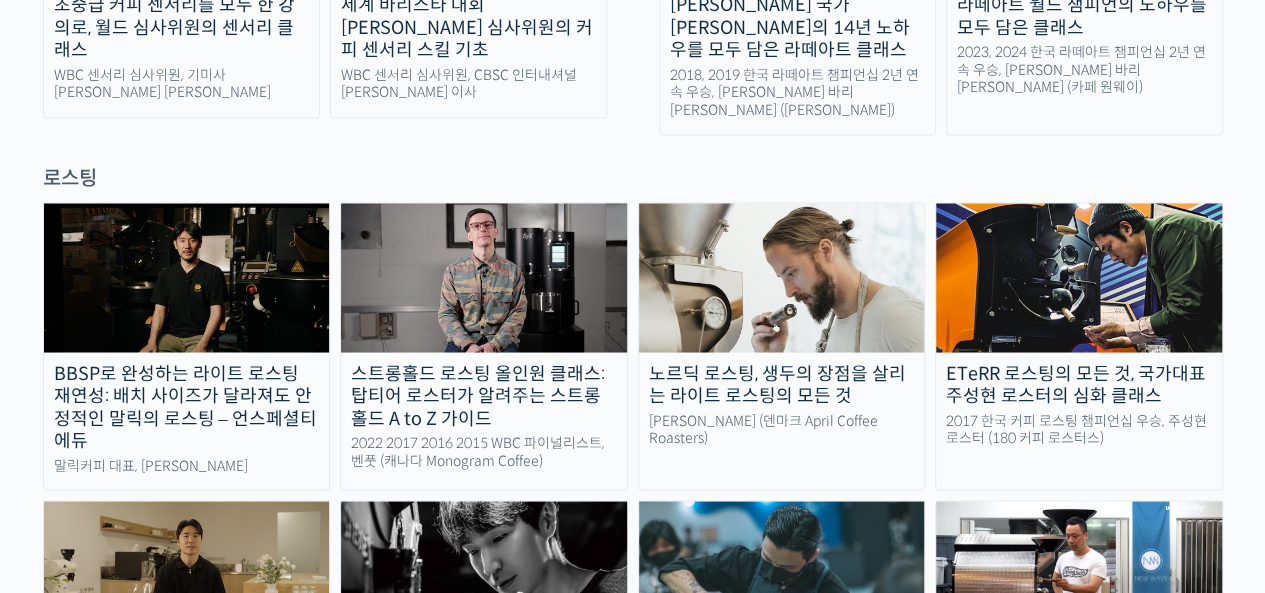 click at bounding box center [484, 277] 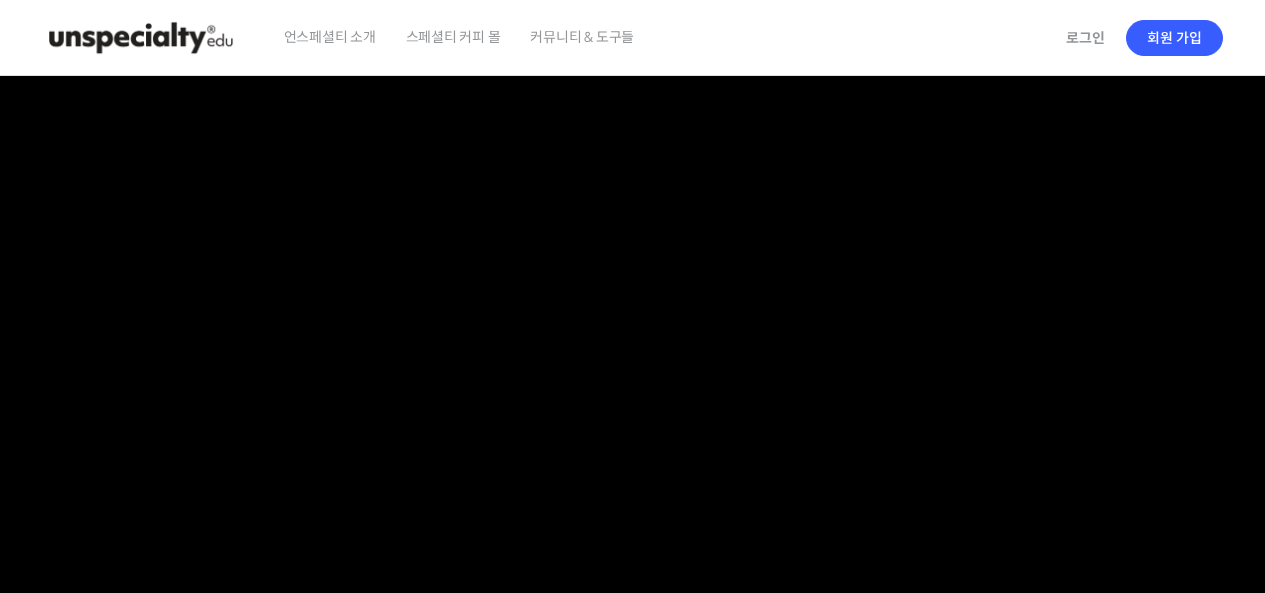 scroll, scrollTop: 0, scrollLeft: 0, axis: both 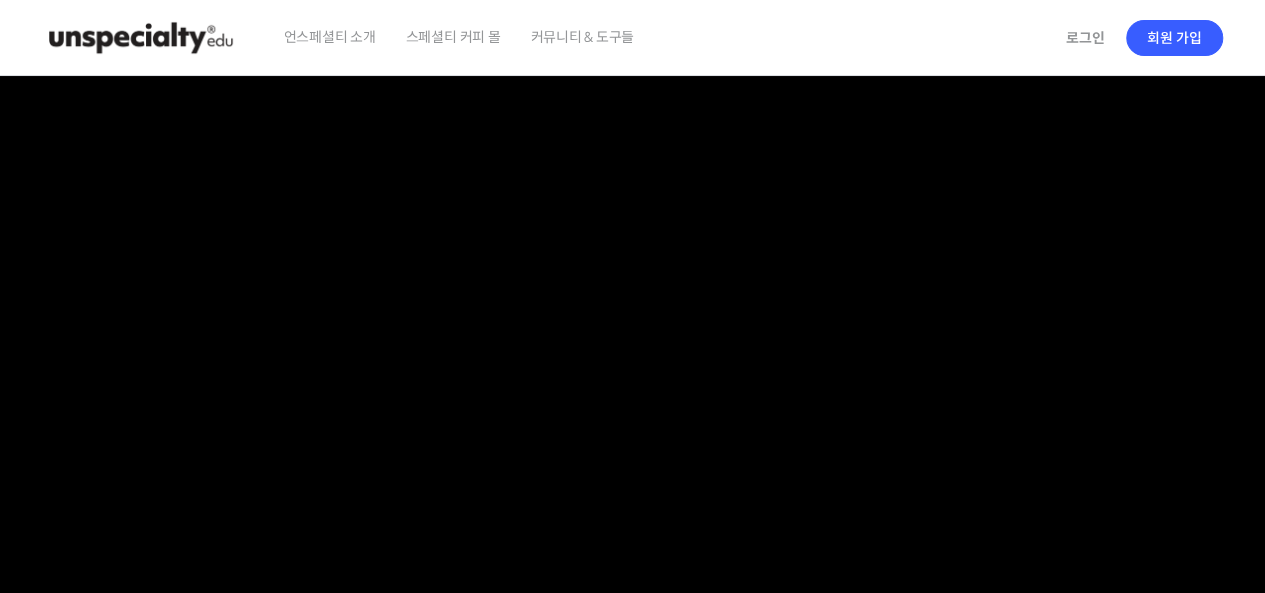 checkbox on "true" 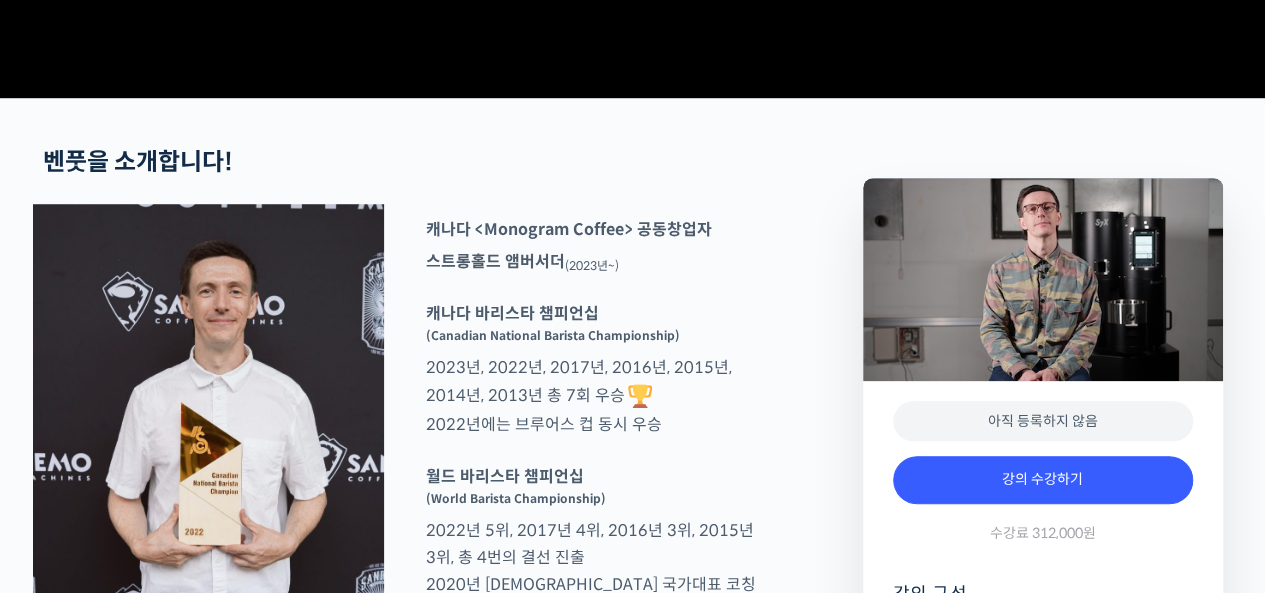 scroll, scrollTop: 900, scrollLeft: 0, axis: vertical 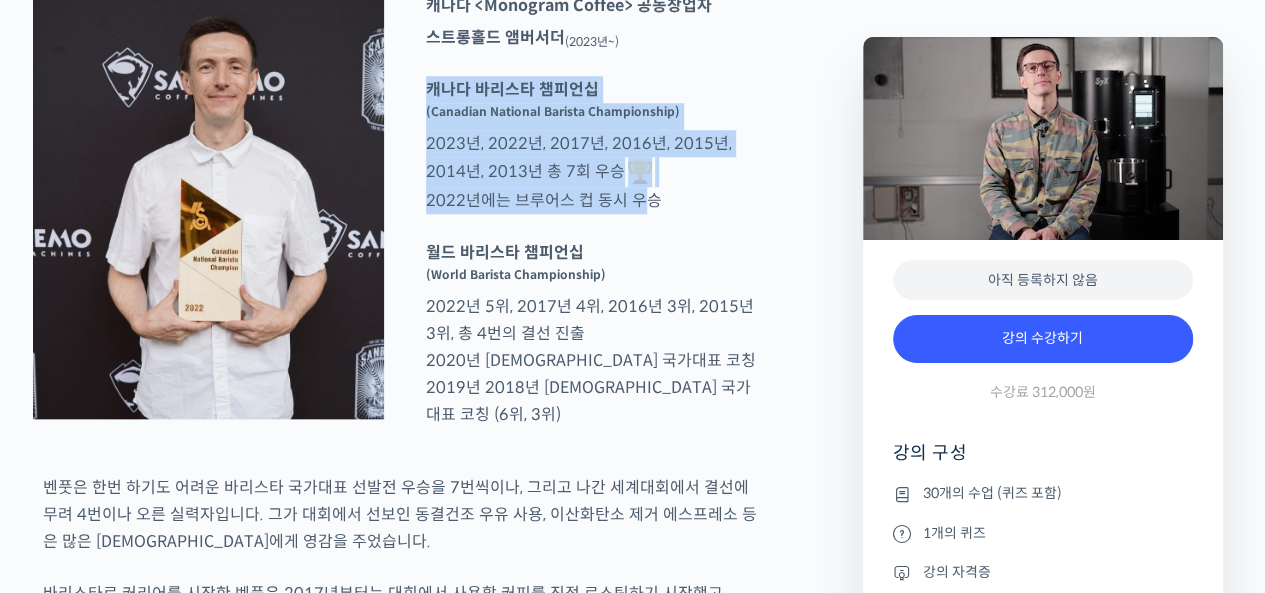 drag, startPoint x: 599, startPoint y: 186, endPoint x: 644, endPoint y: 300, distance: 122.56019 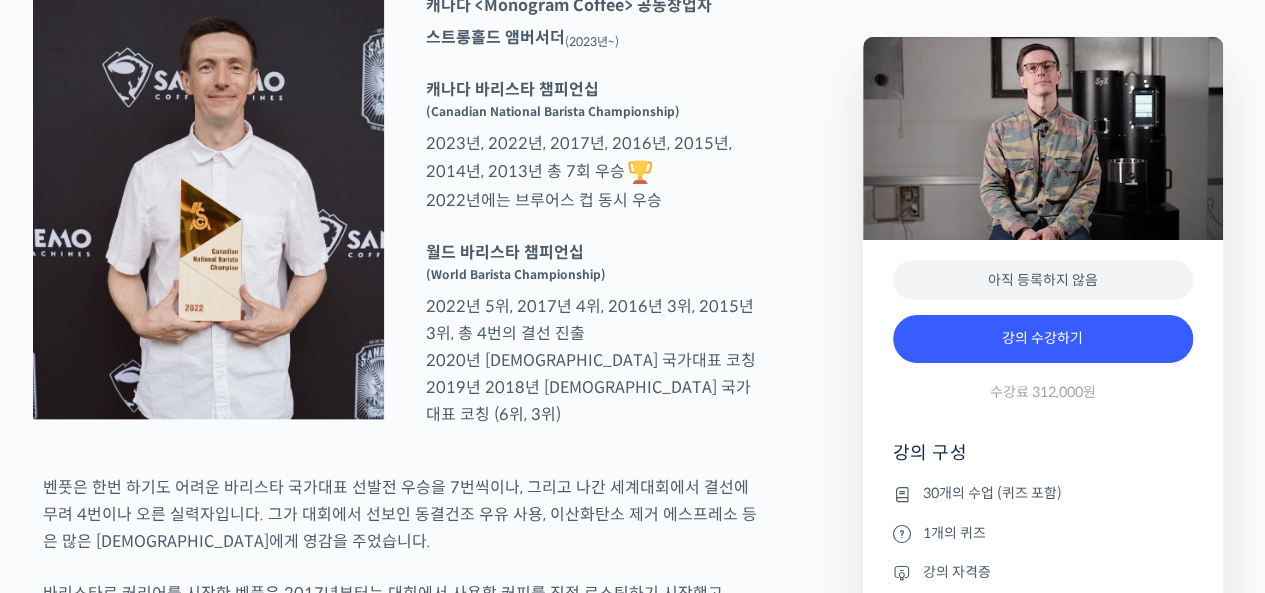 click at bounding box center (591, 229) 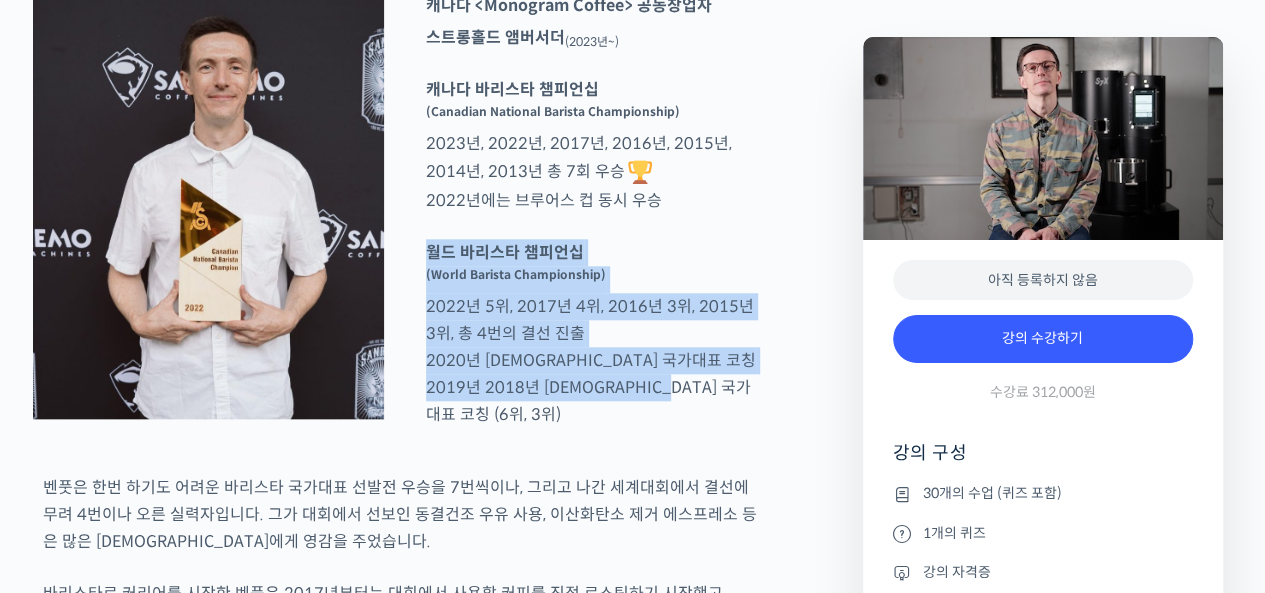 drag, startPoint x: 688, startPoint y: 333, endPoint x: 688, endPoint y: 466, distance: 133 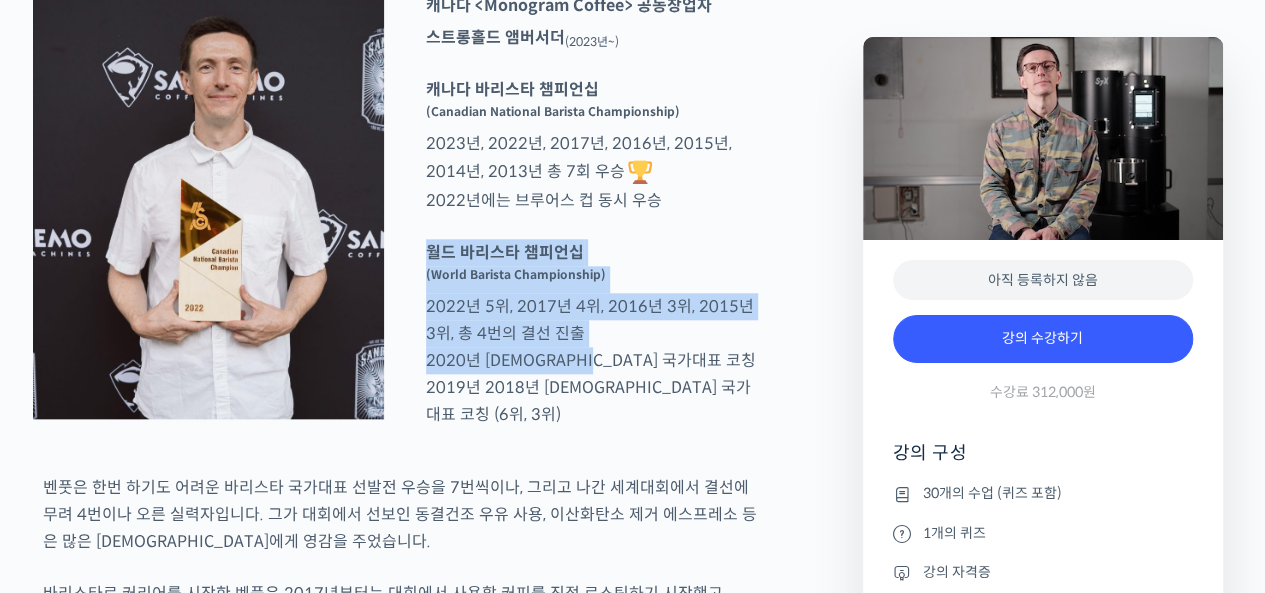 drag, startPoint x: 696, startPoint y: 334, endPoint x: 707, endPoint y: 473, distance: 139.43457 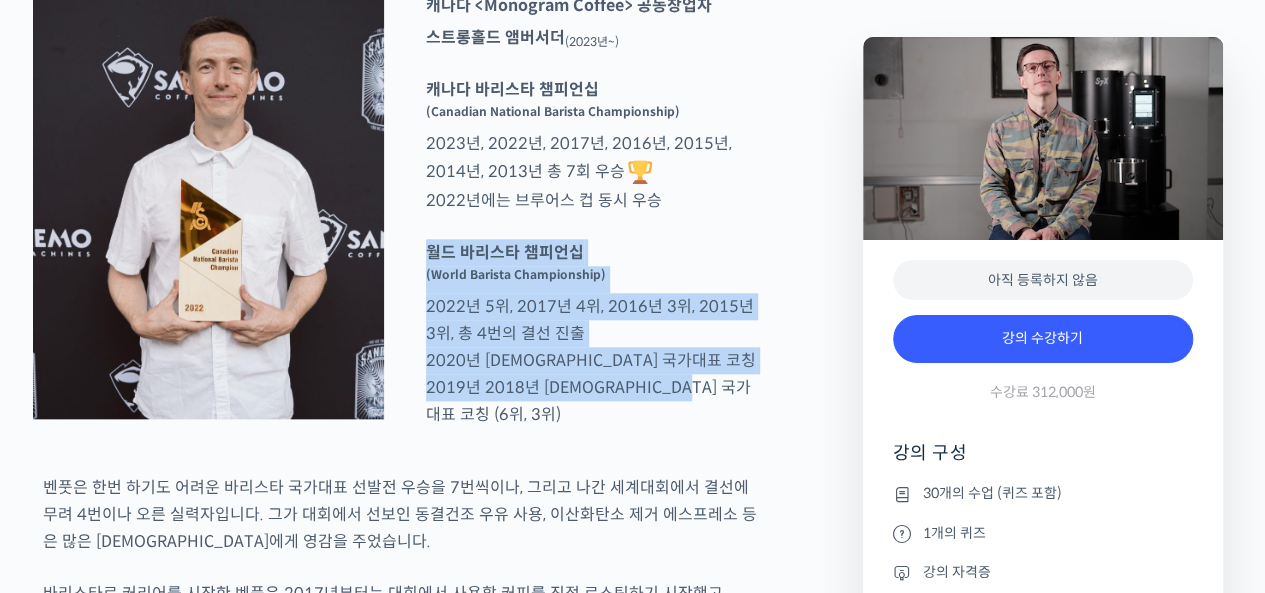 click on "월드 바리스타 챔피언십  (World Barista Championship) 2022년 5위, 2017년 4위, 2016년 3위, 2015년 3위, 총 4번의 결선 진출 2020년 캐나다 국가대표 코칭 2019년 2018년 스위스 국가대표 코칭 (6위, 3위)" at bounding box center [591, 333] 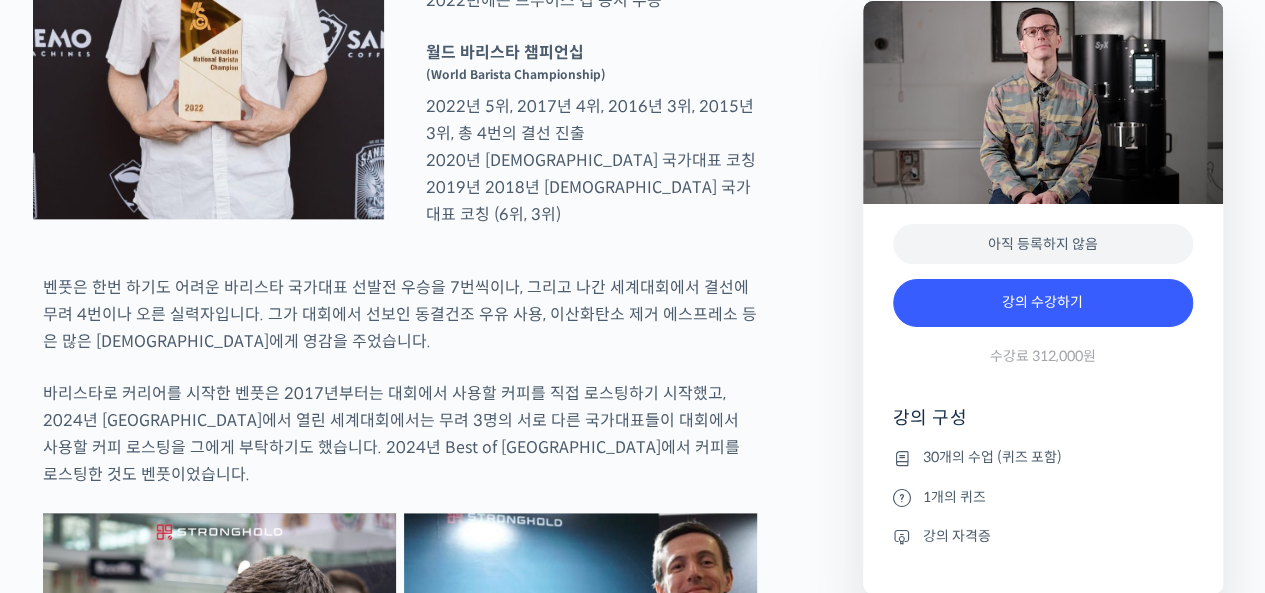 scroll, scrollTop: 1500, scrollLeft: 0, axis: vertical 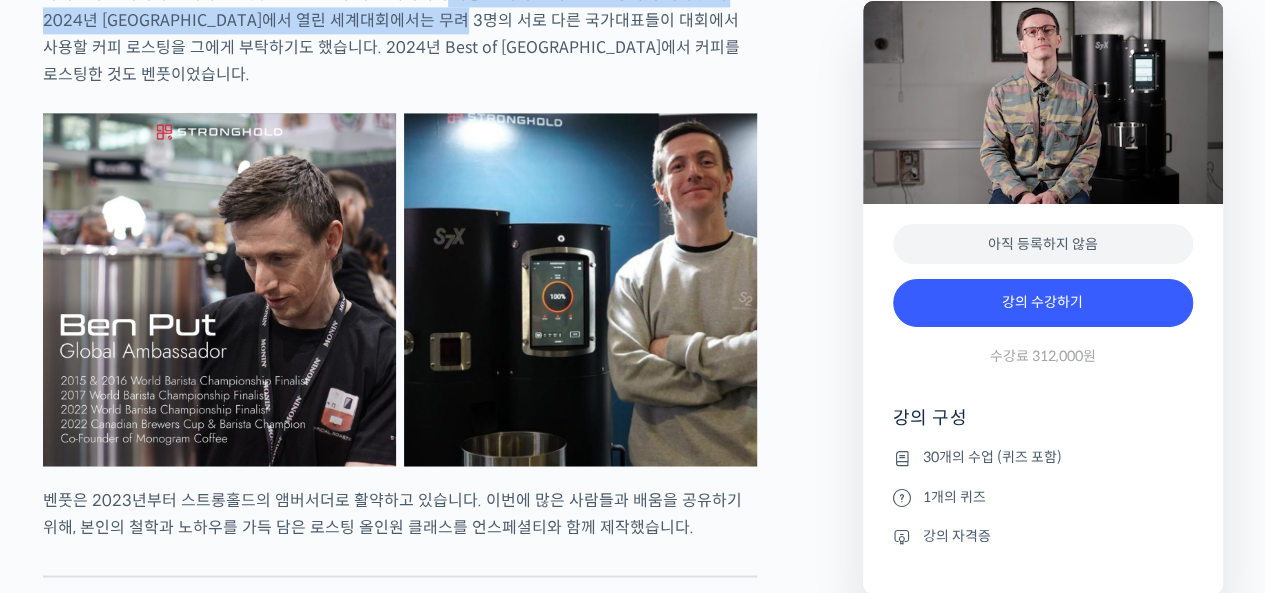 drag, startPoint x: 452, startPoint y: 84, endPoint x: 478, endPoint y: 121, distance: 45.221676 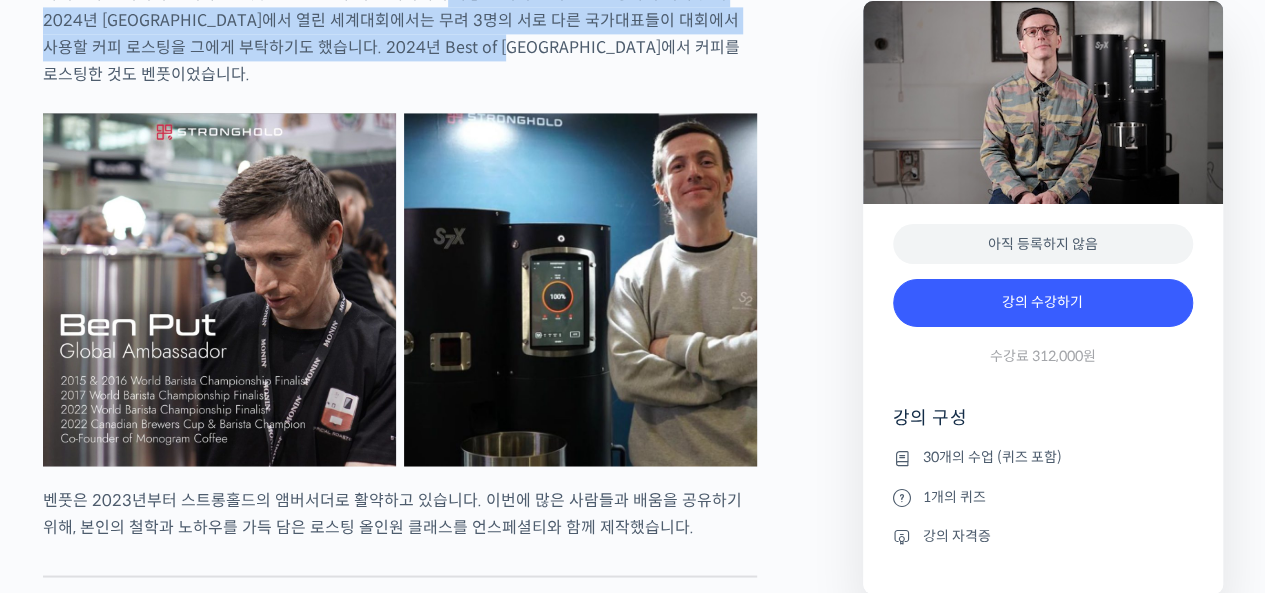 click on "바리스타로 커리어를 시작한 벤풋은 2017년부터는 대회에서 사용할 커피를 직접 로스팅하기 시작했고, 2024년 부산에서 열린 세계대회에서는 무려 3명의 서로 다른 국가대표들이 대회에서 사용할 커피 로스팅을 그에게 부탁하기도 했습니다. 2024년 Best of Panama에서 커피를 로스팅한 것도 벤풋이었습니다." at bounding box center (400, 34) 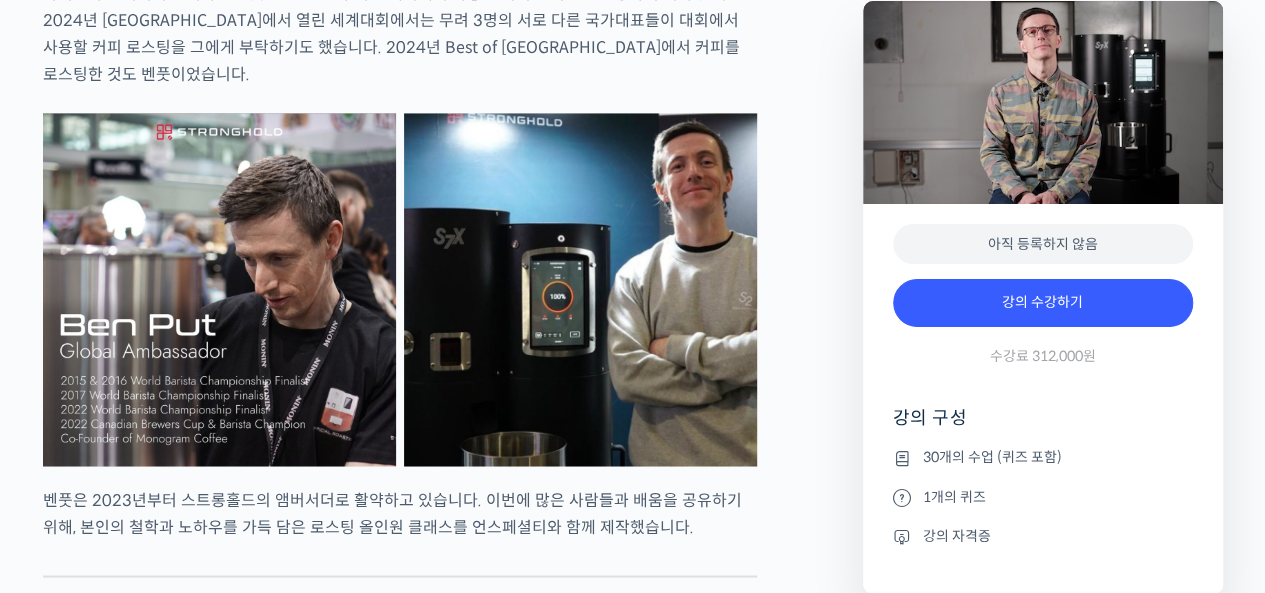 drag, startPoint x: 444, startPoint y: 52, endPoint x: 466, endPoint y: 122, distance: 73.37575 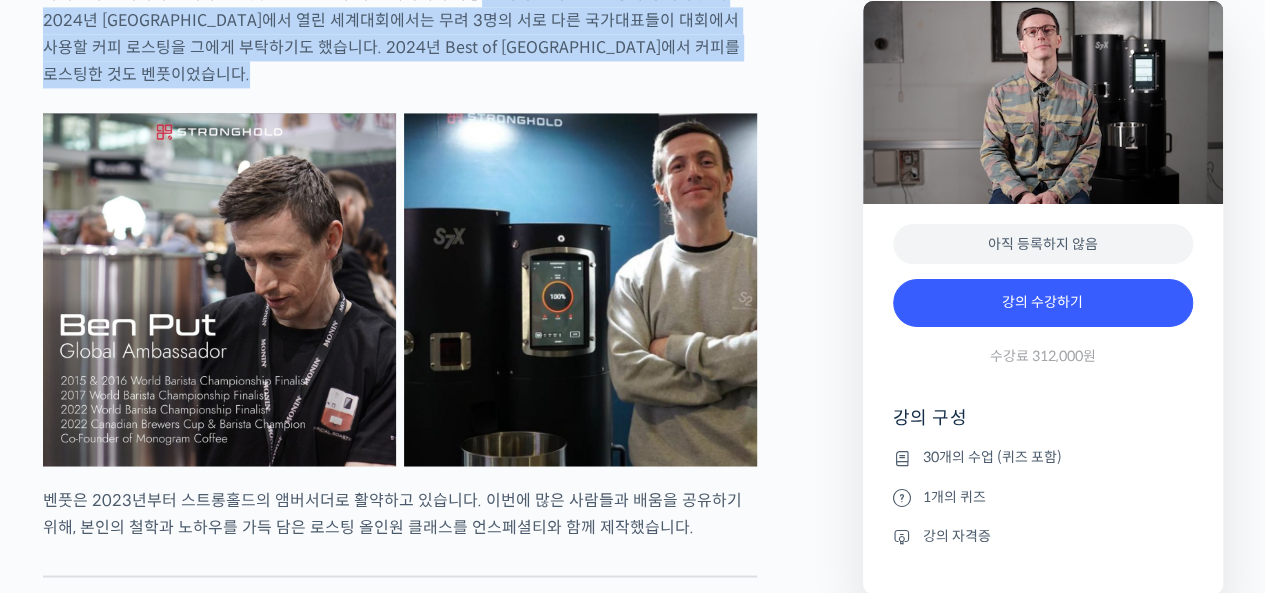 drag, startPoint x: 464, startPoint y: 75, endPoint x: 488, endPoint y: 139, distance: 68.35203 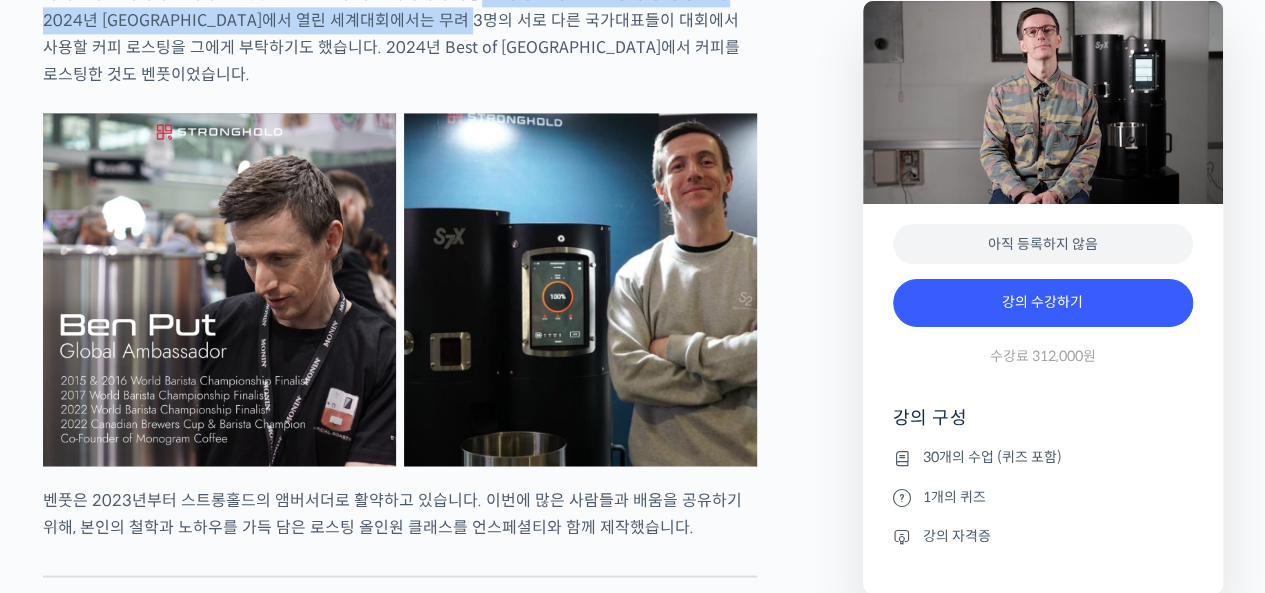 drag, startPoint x: 473, startPoint y: 70, endPoint x: 472, endPoint y: 105, distance: 35.014282 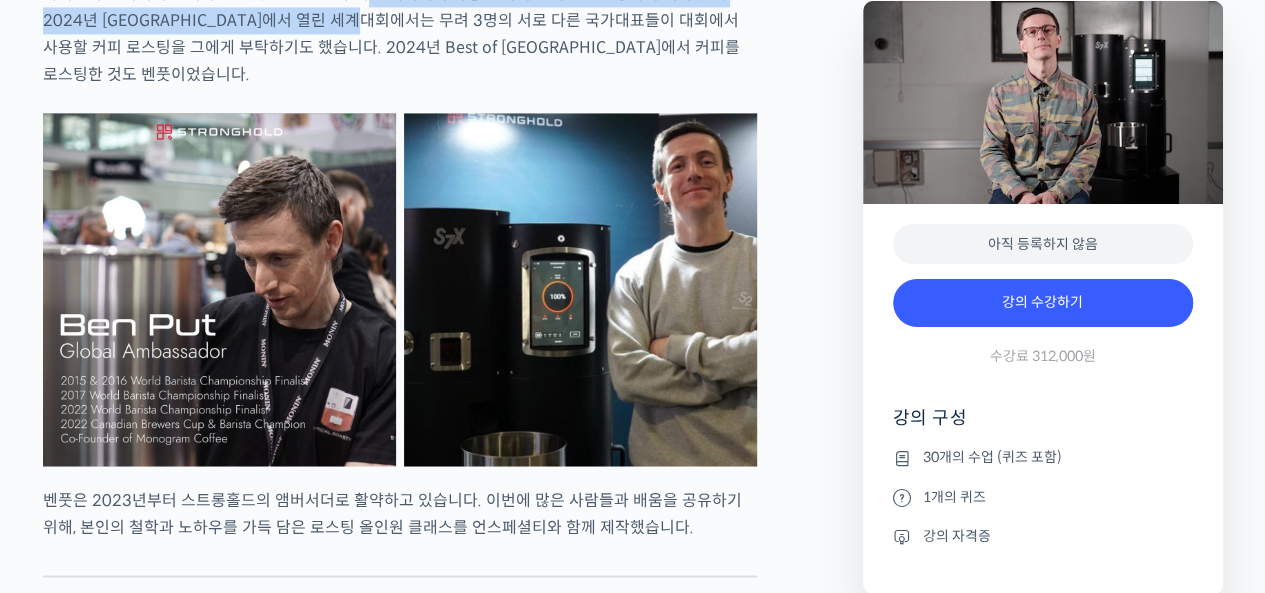 drag, startPoint x: 450, startPoint y: 81, endPoint x: 364, endPoint y: 81, distance: 86 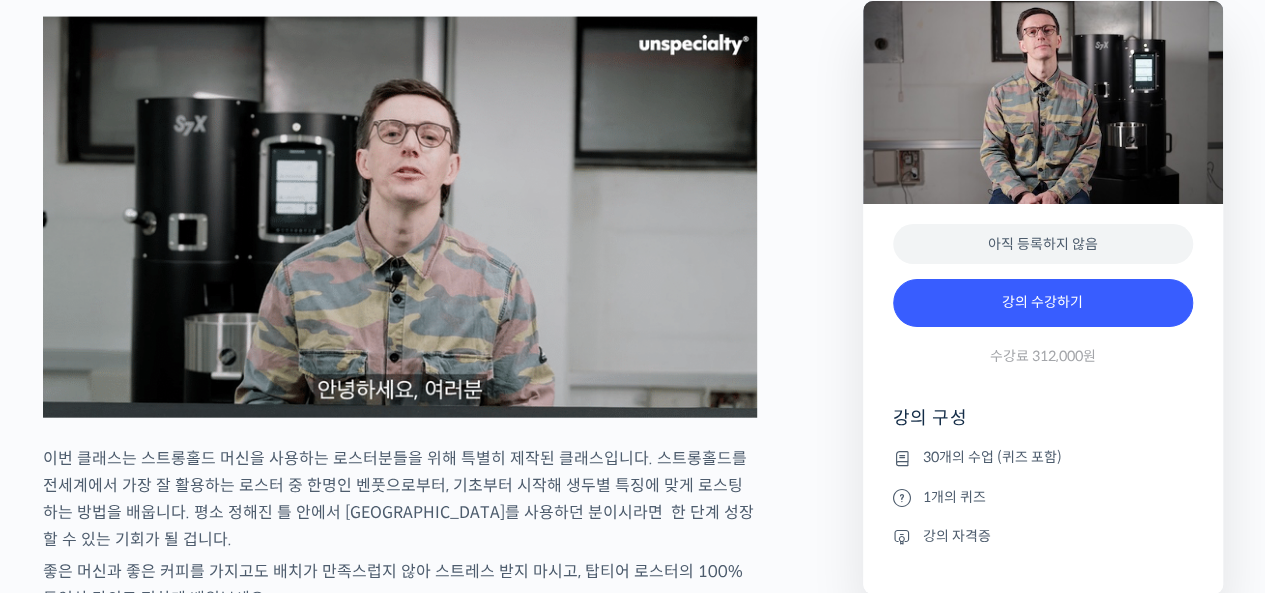 scroll, scrollTop: 2200, scrollLeft: 0, axis: vertical 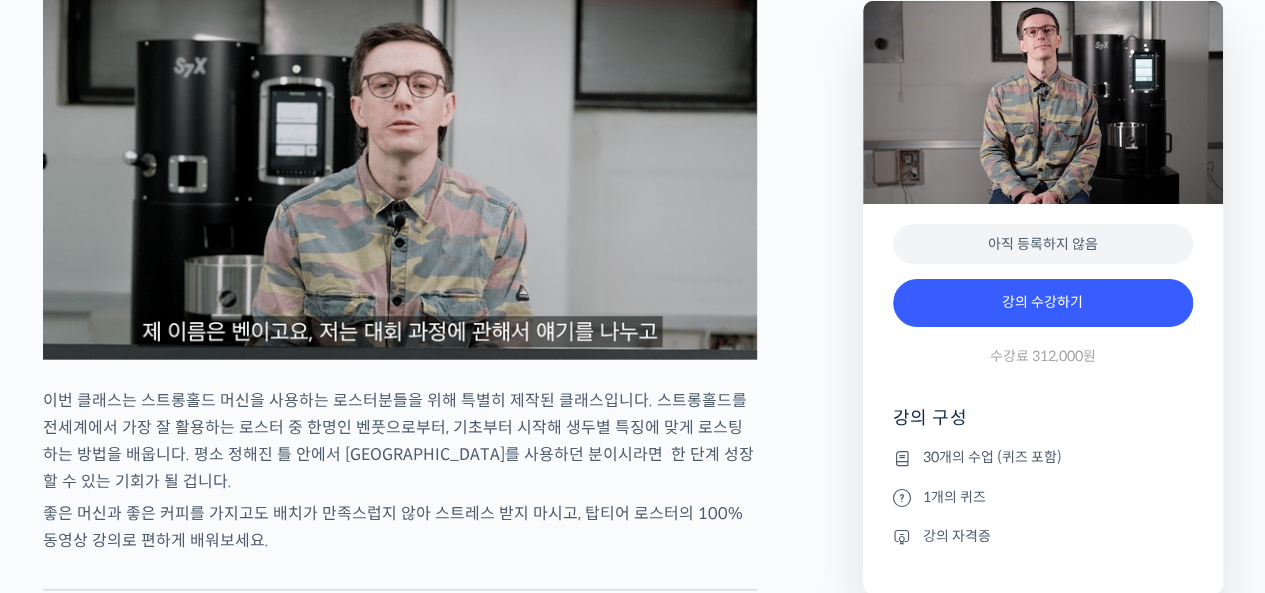 click at bounding box center [400, 159] 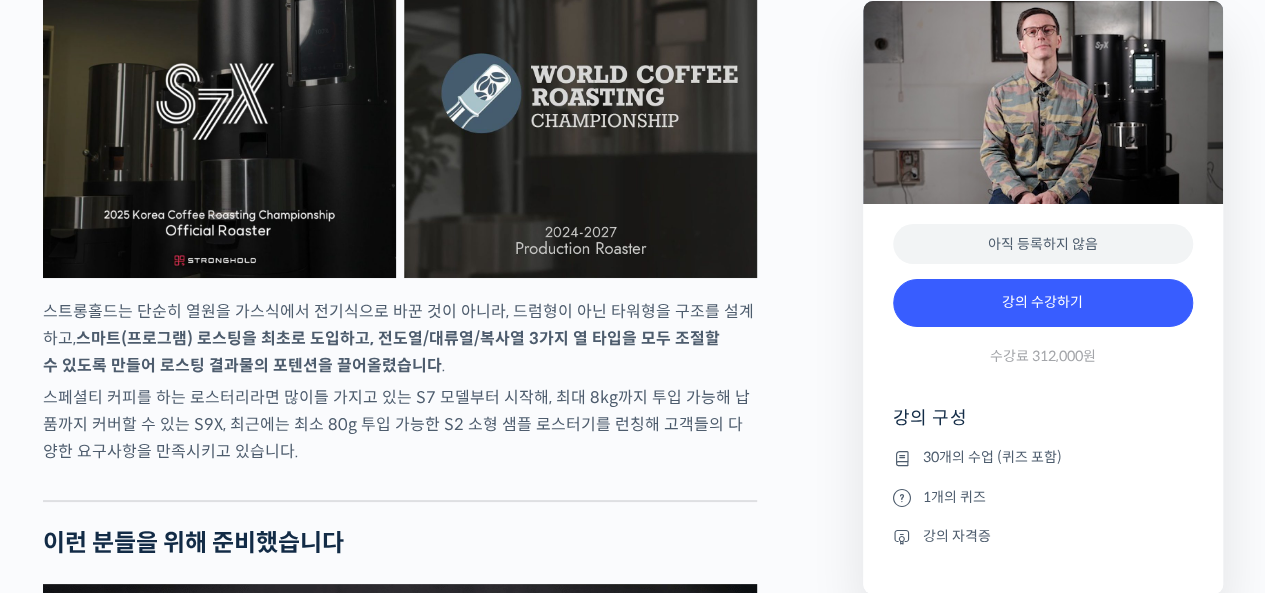 scroll, scrollTop: 3700, scrollLeft: 0, axis: vertical 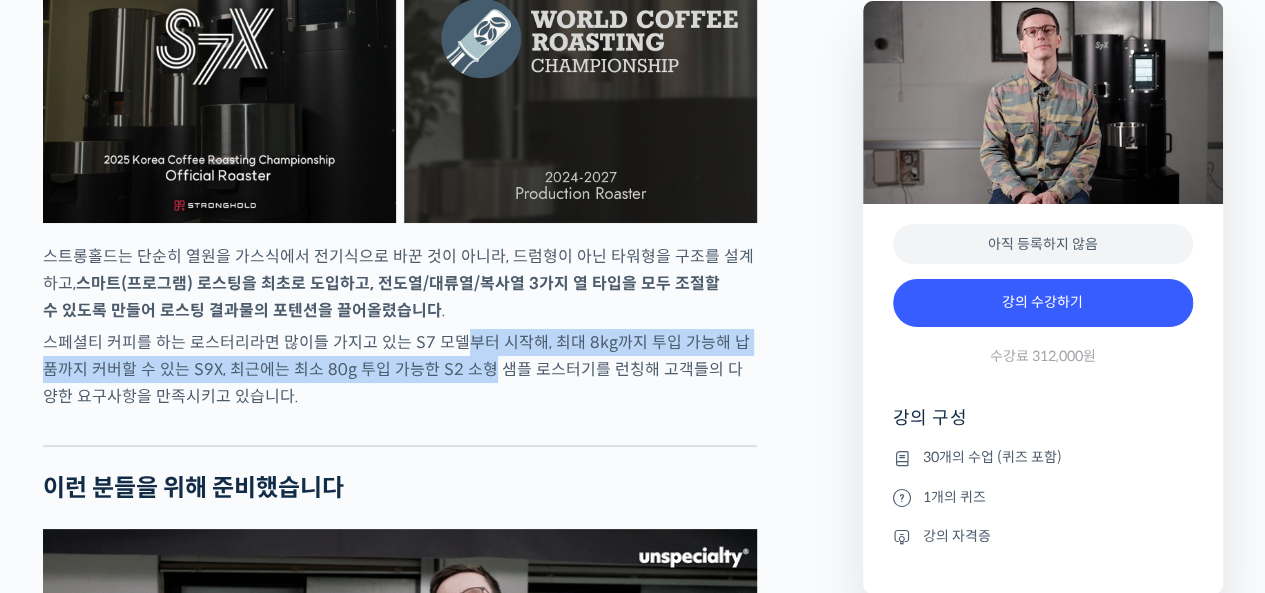 drag, startPoint x: 465, startPoint y: 387, endPoint x: 466, endPoint y: 459, distance: 72.00694 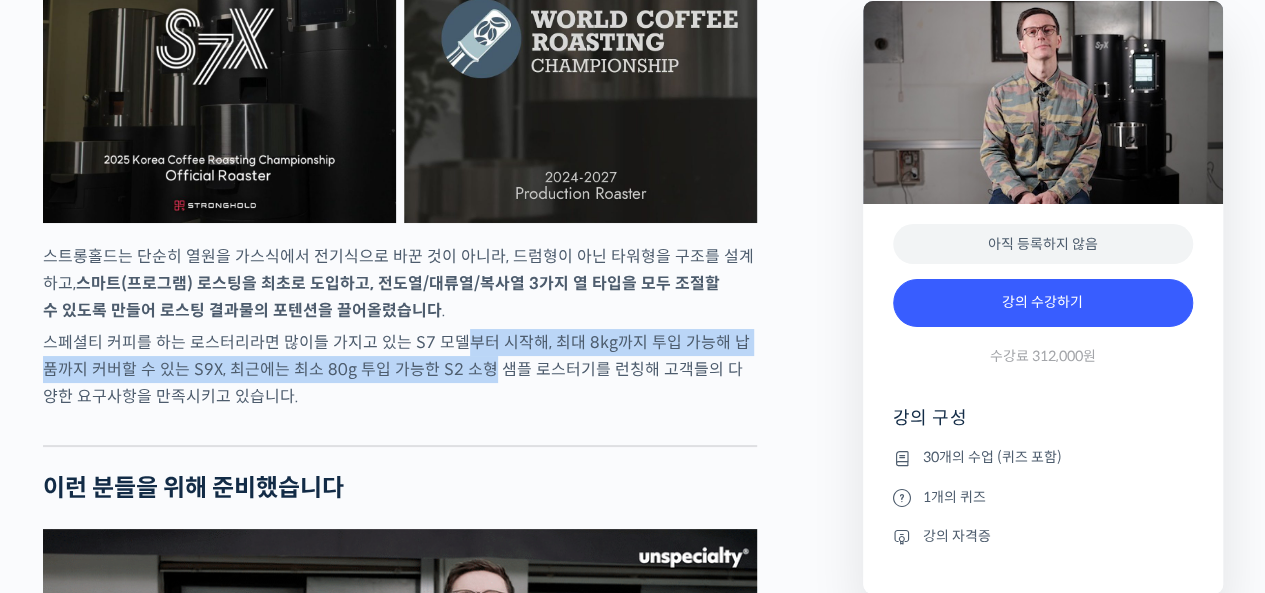 click on "벤풋을 소개합니다!
캐나다 <Monogram Coffee> 공동창업자
스트롱홀드 앰버서더  (2023년~)
캐나다 바리스타 챔피언십 (Canadian National Barista Championship)  2023년, 2022년, 2017년, 2016년, 2015년, 2014년, 2013년 총 7회 우승  2022년에는 브루어스 컵 동시 우승
월드 바리스타 챔피언십  (World Barista Championship) 2022년 5위, 2017년 4위, 2016년 3위, 2015년 3위, 총 4번의 결선 진출 2020년 캐나다 국가대표 코칭 2019년 2018년 스위스 국가대표 코칭 (6위, 3위)
벤풋은 한번 하기도 어려운 바리스타 국가대표 선발전 우승을 7번씩이나, 그리고 나간 세계대회에서 결선에 무려 4번이나 오른 실력자입니다. 그가 대회에서 선보인 동결건조 우유 사용, 이산화탄소 제거 에스프레소 등은 많은 바리스타들에게 영감을 주었습니다." at bounding box center [400, 1547] 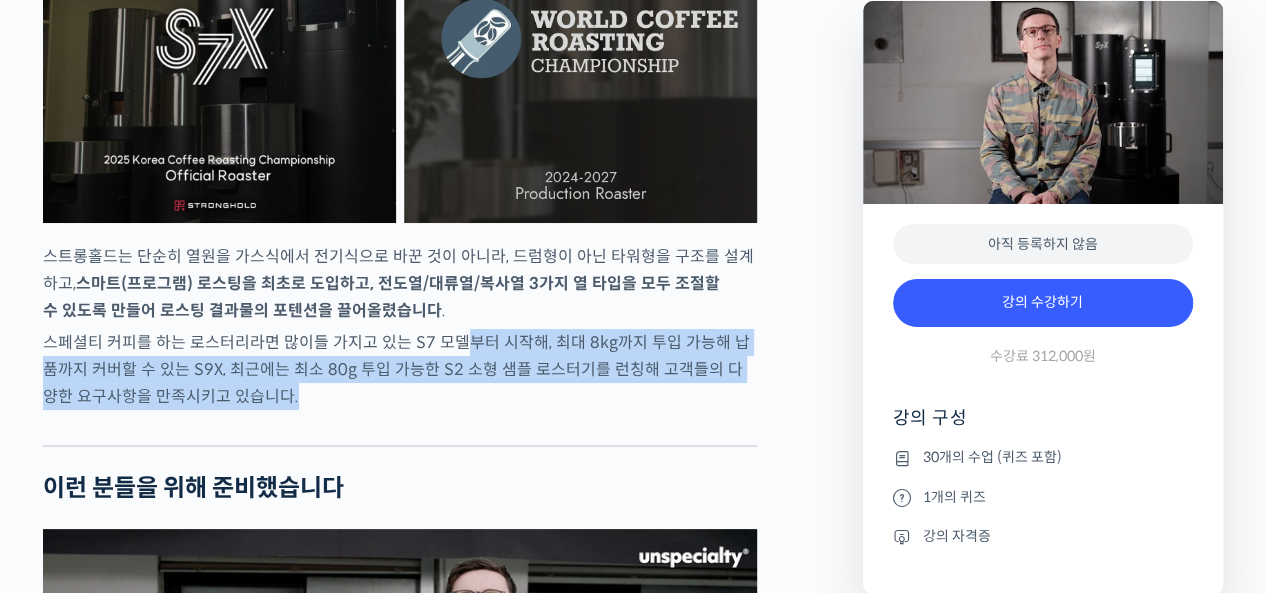 click on "벤풋을 소개합니다!
캐나다 <Monogram Coffee> 공동창업자
스트롱홀드 앰버서더  (2023년~)
캐나다 바리스타 챔피언십 (Canadian National Barista Championship)  2023년, 2022년, 2017년, 2016년, 2015년, 2014년, 2013년 총 7회 우승  2022년에는 브루어스 컵 동시 우승
월드 바리스타 챔피언십  (World Barista Championship) 2022년 5위, 2017년 4위, 2016년 3위, 2015년 3위, 총 4번의 결선 진출 2020년 캐나다 국가대표 코칭 2019년 2018년 스위스 국가대표 코칭 (6위, 3위)
벤풋은 한번 하기도 어려운 바리스타 국가대표 선발전 우승을 7번씩이나, 그리고 나간 세계대회에서 결선에 무려 4번이나 오른 실력자입니다. 그가 대회에서 선보인 동결건조 우유 사용, 이산화탄소 제거 에스프레소 등은 많은 바리스타들에게 영감을 주었습니다." at bounding box center (400, 1547) 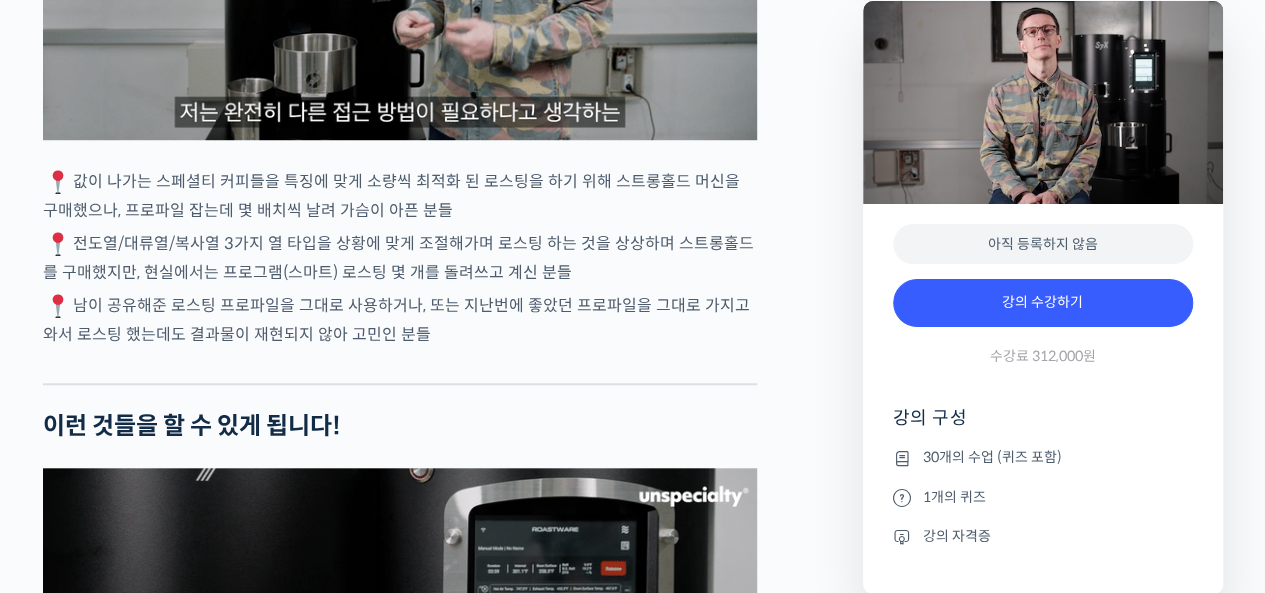 scroll, scrollTop: 4500, scrollLeft: 0, axis: vertical 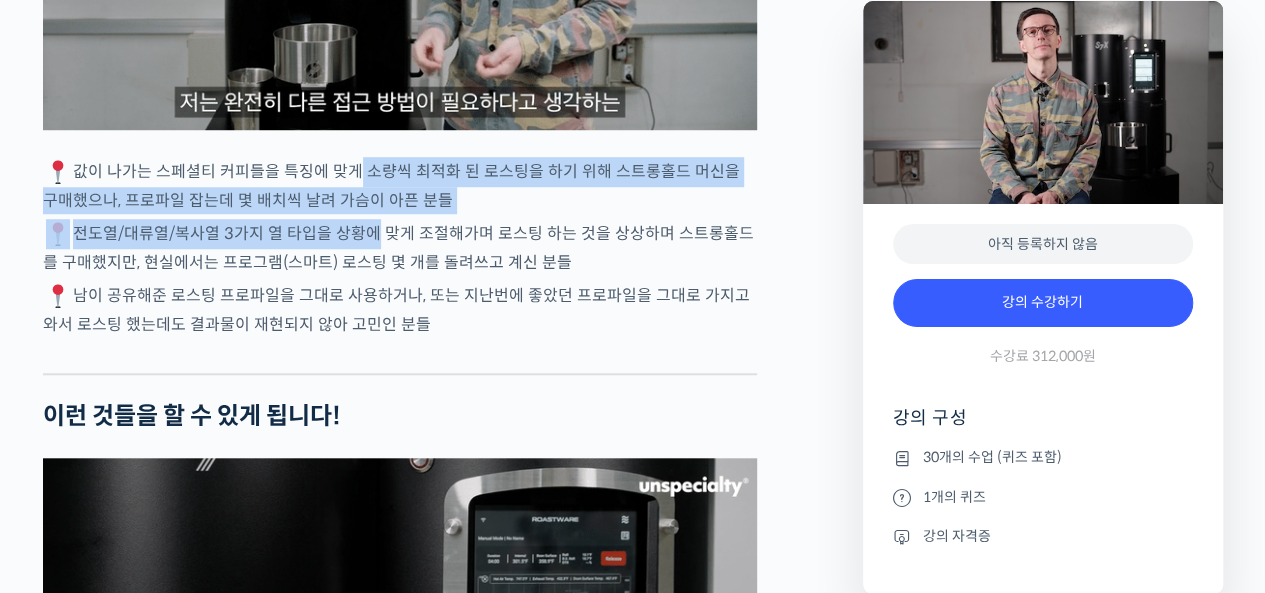 drag, startPoint x: 345, startPoint y: 217, endPoint x: 362, endPoint y: 298, distance: 82.764725 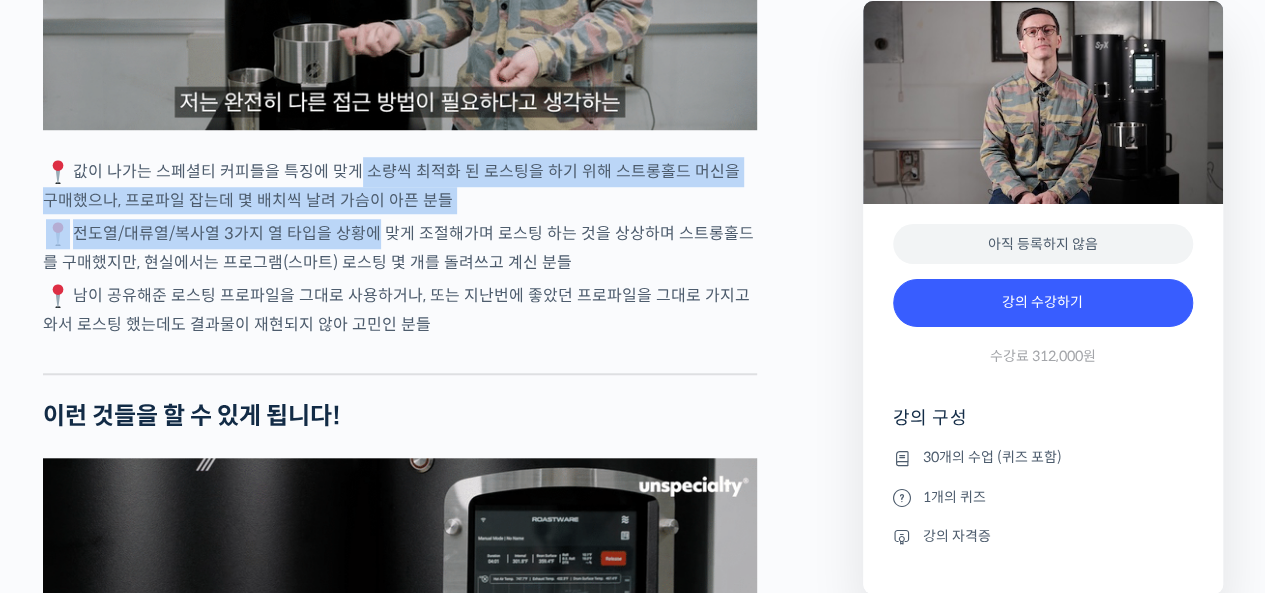 click on "벤풋을 소개합니다!
캐나다 <Monogram Coffee> 공동창업자
스트롱홀드 앰버서더  (2023년~)
캐나다 바리스타 챔피언십 (Canadian National Barista Championship)  2023년, 2022년, 2017년, 2016년, 2015년, 2014년, 2013년 총 7회 우승  2022년에는 브루어스 컵 동시 우승
월드 바리스타 챔피언십  (World Barista Championship) 2022년 5위, 2017년 4위, 2016년 3위, 2015년 3위, 총 4번의 결선 진출 2020년 캐나다 국가대표 코칭 2019년 2018년 스위스 국가대표 코칭 (6위, 3위)
벤풋은 한번 하기도 어려운 바리스타 국가대표 선발전 우승을 7번씩이나, 그리고 나간 세계대회에서 결선에 무려 4번이나 오른 실력자입니다. 그가 대회에서 선보인 동결건조 우유 사용, 이산화탄소 제거 에스프레소 등은 많은 바리스타들에게 영감을 주었습니다." at bounding box center (400, 747) 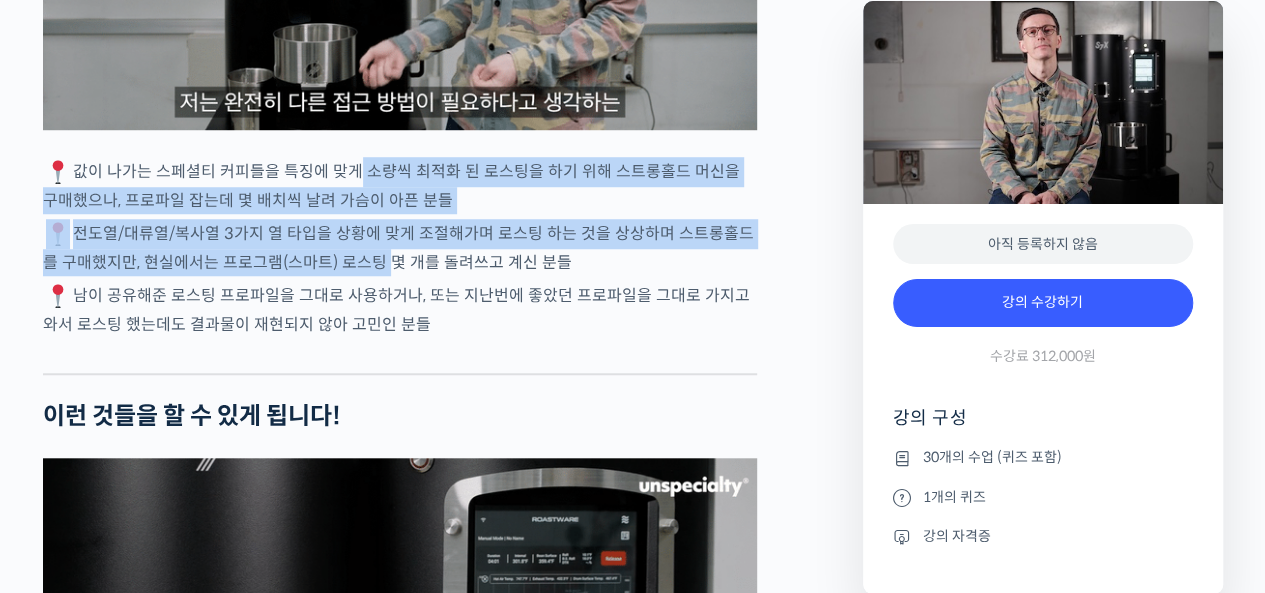 click on "전도열/대류열/복사열 3가지 열 타입을 상황에 맞게 조절해가며 로스팅 하는 것을 상상하며 스트롱홀드를 구매했지만, 현실에서는 프로그램(스마트) 로스팅 몇 개를 돌려쓰고 계신 분들" at bounding box center (400, 247) 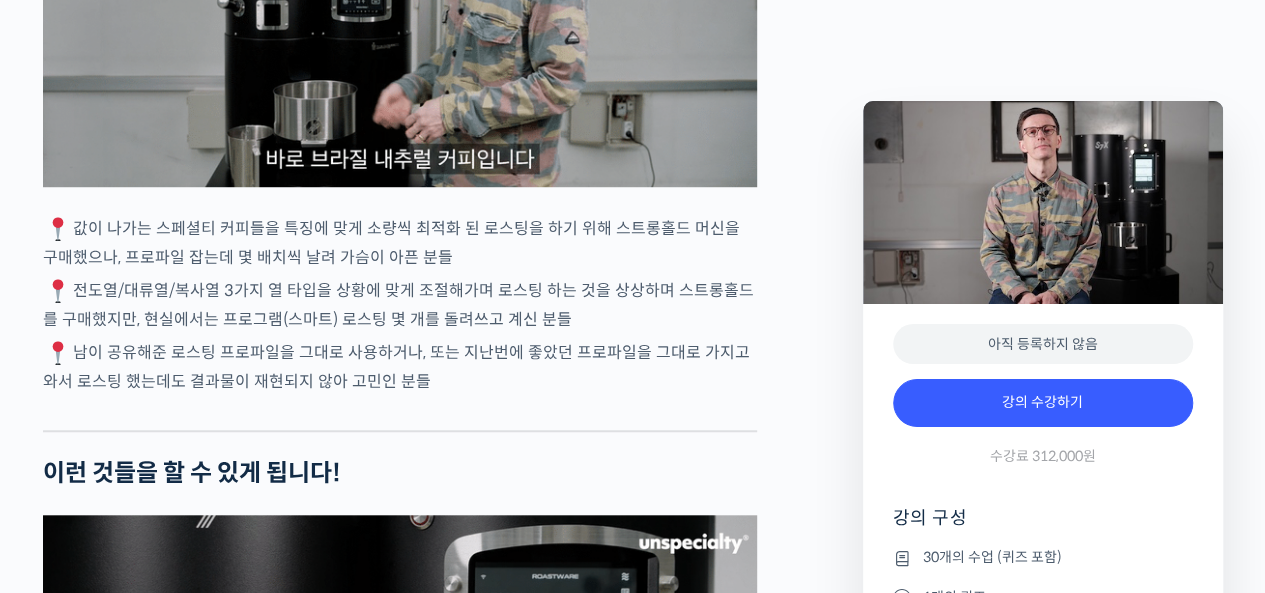 scroll, scrollTop: 4400, scrollLeft: 0, axis: vertical 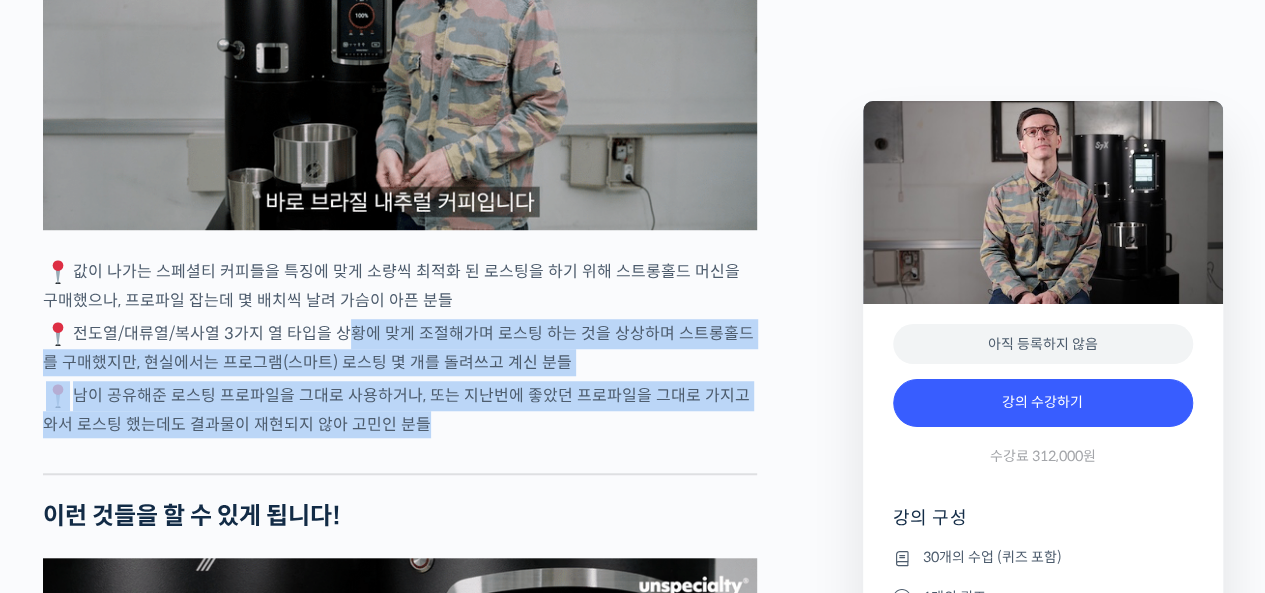 drag, startPoint x: 339, startPoint y: 376, endPoint x: 406, endPoint y: 477, distance: 121.20231 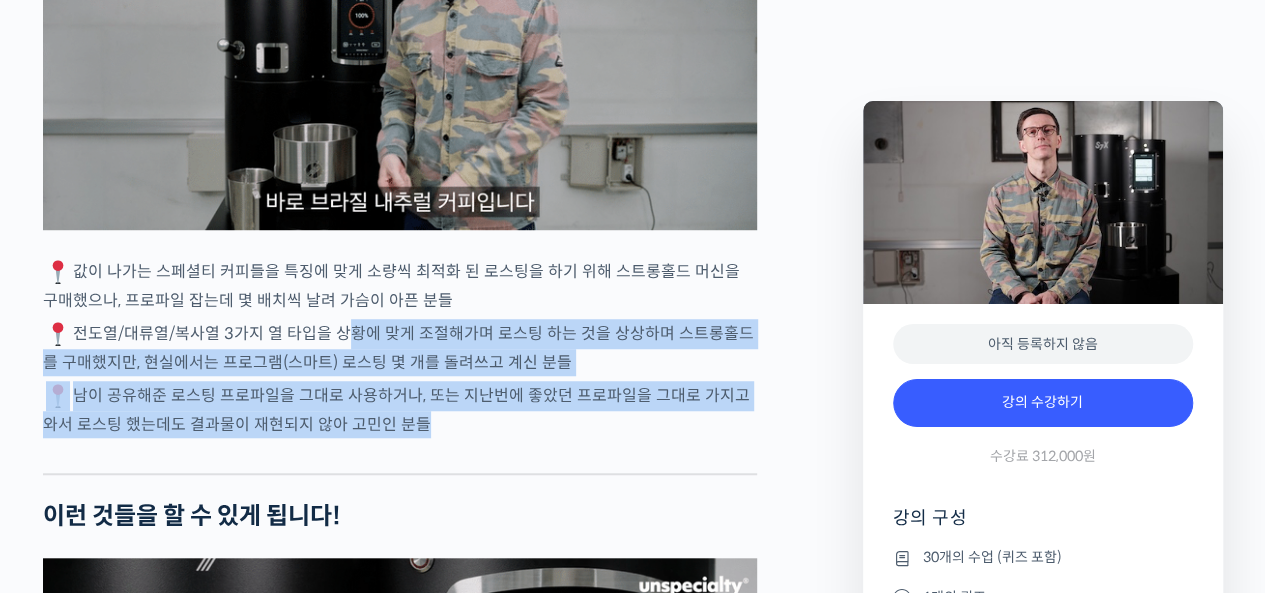 click on "벤풋을 소개합니다!
캐나다 <Monogram Coffee> 공동창업자
스트롱홀드 앰버서더  (2023년~)
캐나다 바리스타 챔피언십 (Canadian National Barista Championship)  2023년, 2022년, 2017년, 2016년, 2015년, 2014년, 2013년 총 7회 우승  2022년에는 브루어스 컵 동시 우승
월드 바리스타 챔피언십  (World Barista Championship) 2022년 5위, 2017년 4위, 2016년 3위, 2015년 3위, 총 4번의 결선 진출 2020년 캐나다 국가대표 코칭 2019년 2018년 스위스 국가대표 코칭 (6위, 3위)
벤풋은 한번 하기도 어려운 바리스타 국가대표 선발전 우승을 7번씩이나, 그리고 나간 세계대회에서 결선에 무려 4번이나 오른 실력자입니다. 그가 대회에서 선보인 동결건조 우유 사용, 이산화탄소 제거 에스프레소 등은 많은 바리스타들에게 영감을 주었습니다." at bounding box center [400, 847] 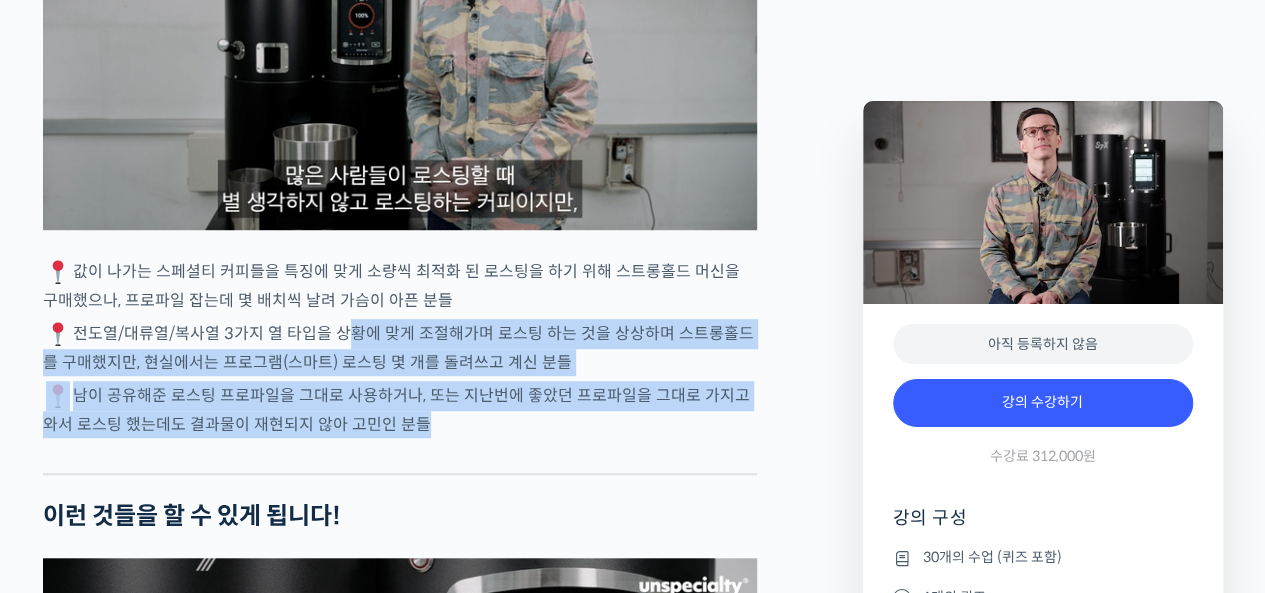 click on "남이 공유해준 로스팅 프로파일을 그대로 사용하거나, 또는 지난번에 좋았던 프로파일을 그대로 가지고 와서 로스팅 했는데도 결과물이 재현되지 않아 고민인 분들" at bounding box center [400, 409] 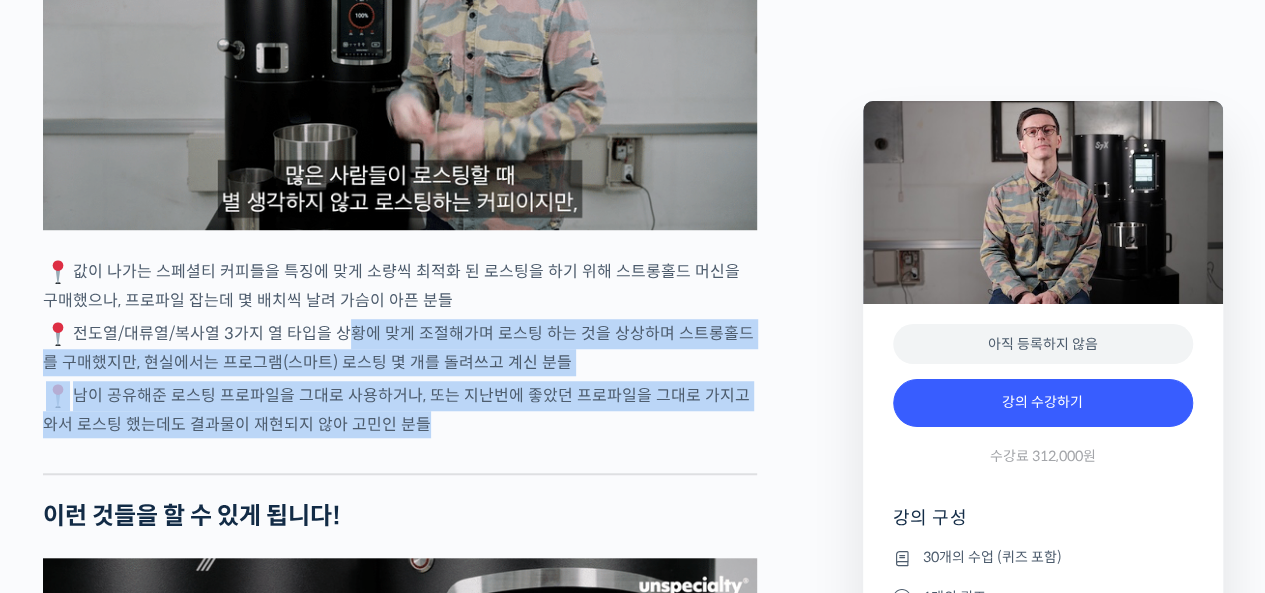 click on "남이 공유해준 로스팅 프로파일을 그대로 사용하거나, 또는 지난번에 좋았던 프로파일을 그대로 가지고 와서 로스팅 했는데도 결과물이 재현되지 않아 고민인 분들" at bounding box center (400, 409) 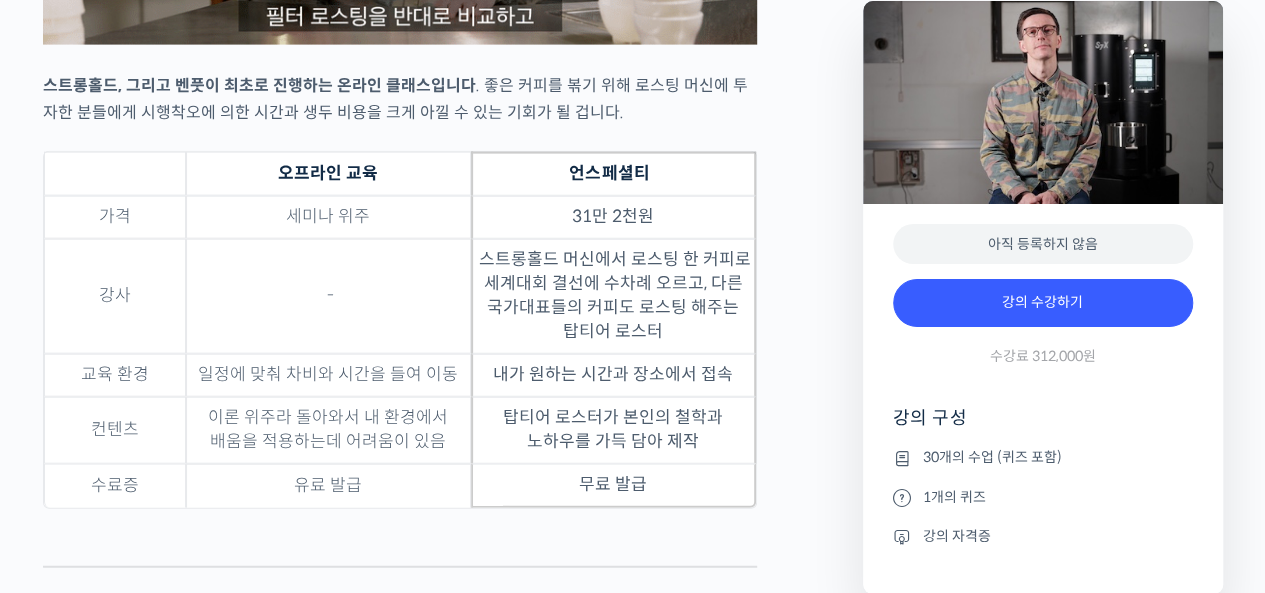 scroll, scrollTop: 6000, scrollLeft: 0, axis: vertical 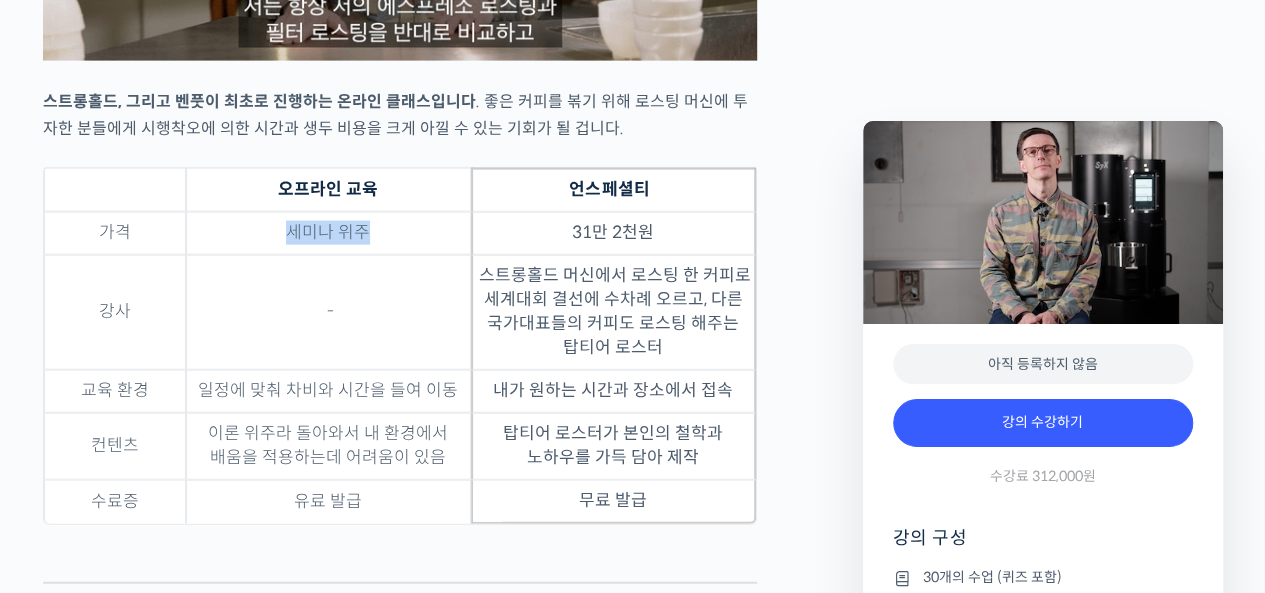drag, startPoint x: 246, startPoint y: 282, endPoint x: 448, endPoint y: 290, distance: 202.15836 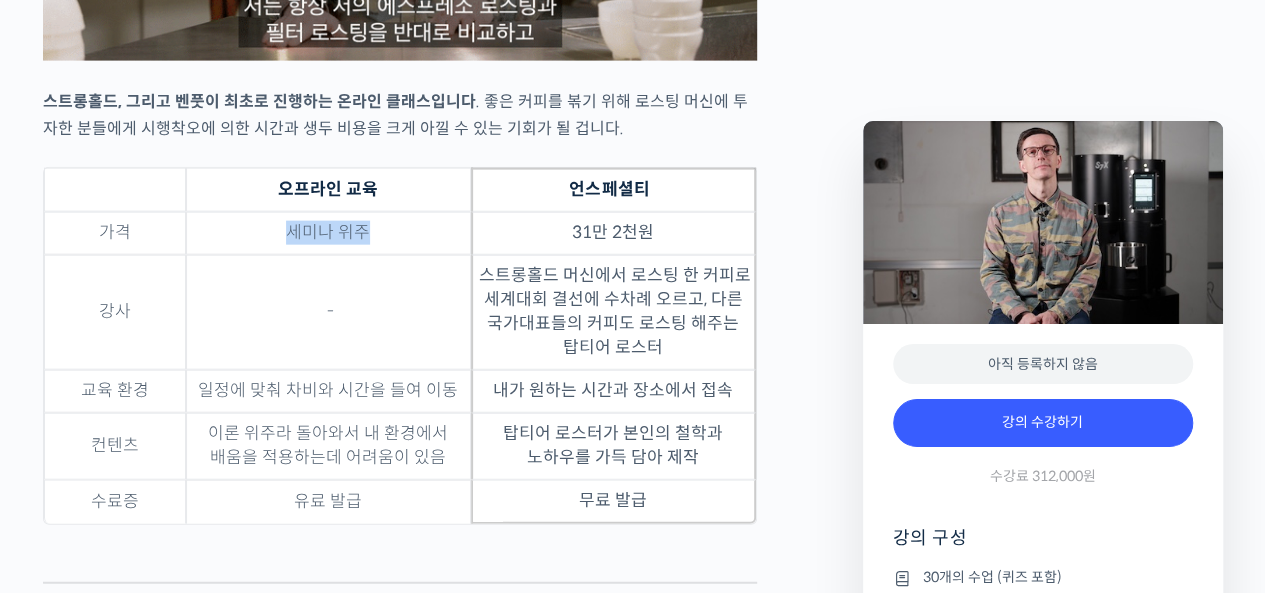 click on "세미나 위주" at bounding box center [328, 233] 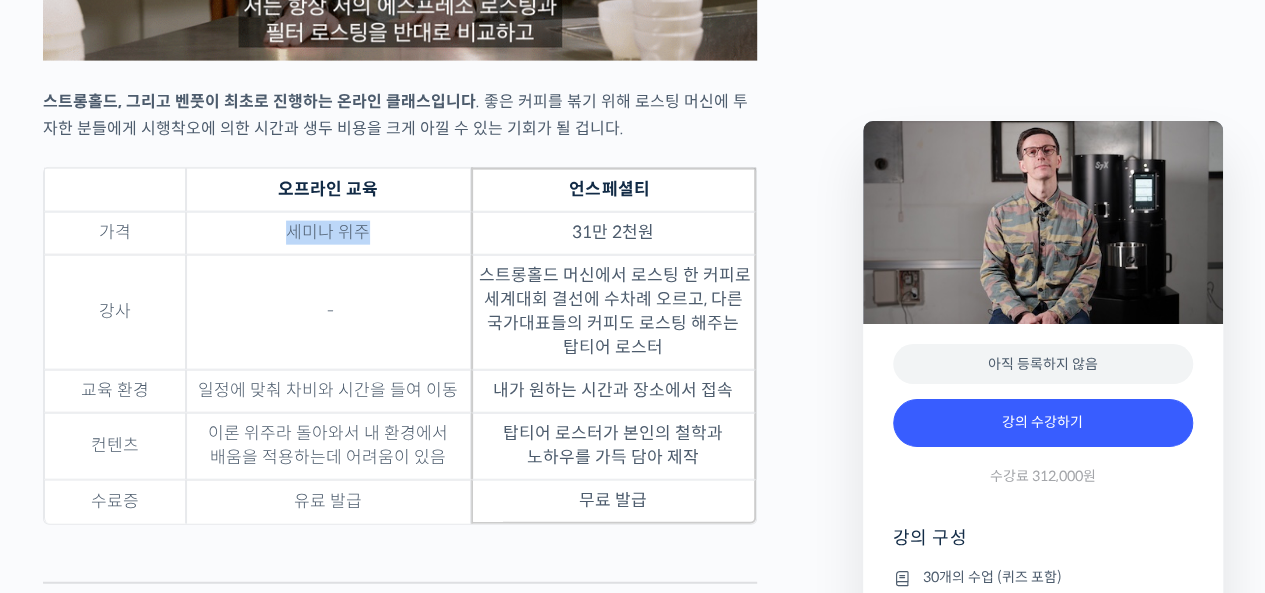 click on "세미나 위주" at bounding box center [328, 233] 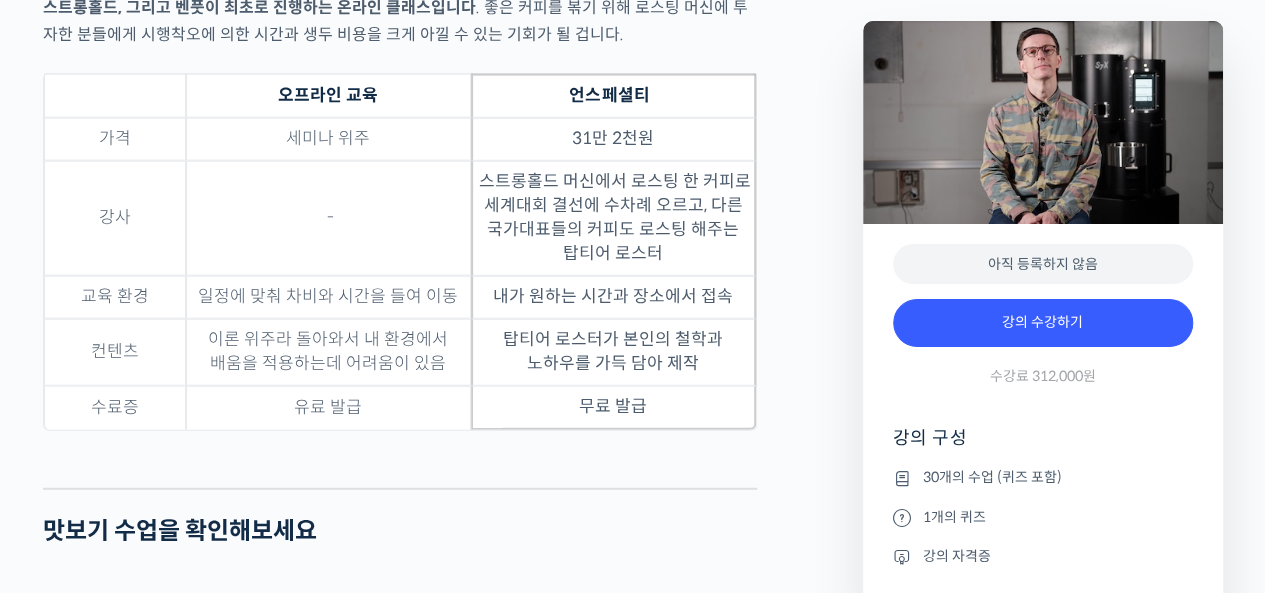 scroll, scrollTop: 6100, scrollLeft: 0, axis: vertical 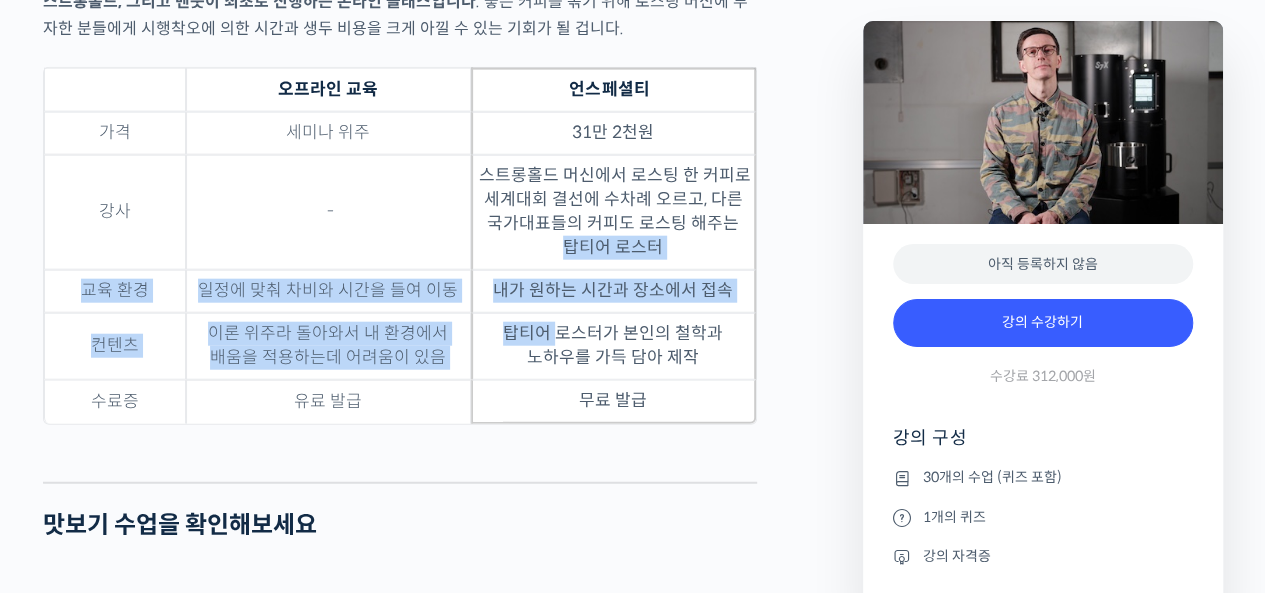 drag, startPoint x: 488, startPoint y: 289, endPoint x: 562, endPoint y: 399, distance: 132.57451 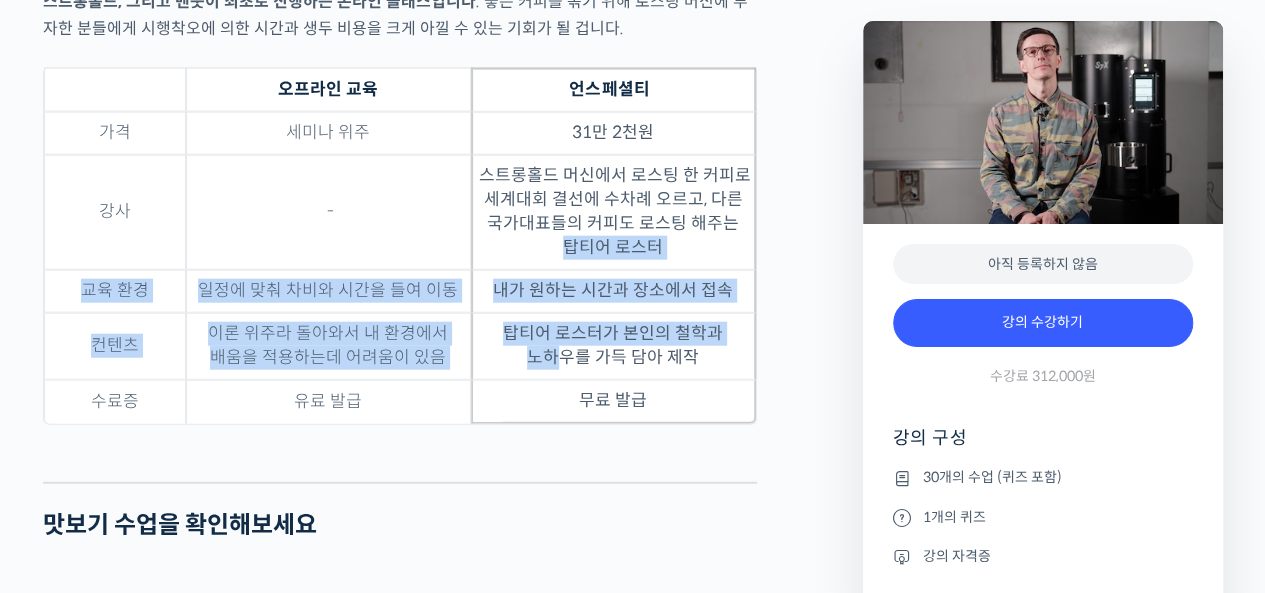 click on "탑티어 로스터가 본인의 철학과 노하우를 가득 담아 제작" at bounding box center (613, 346) 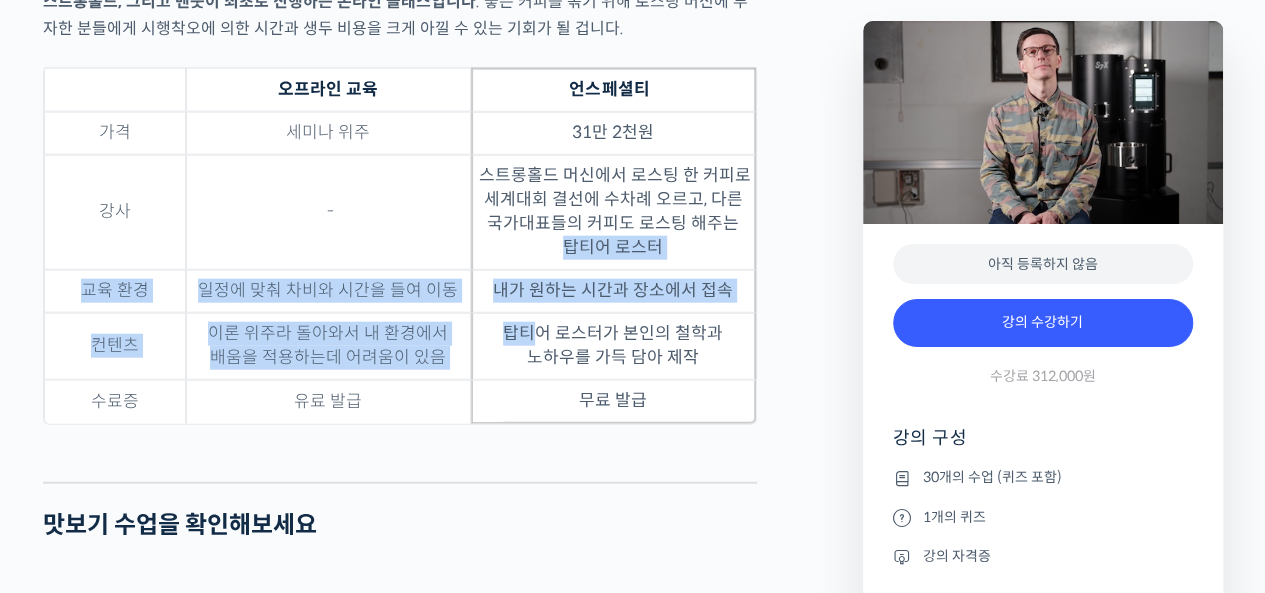 click on "가격 세미나 위주 31만 2천원 강사 - 스트롱홀드 머신에서 로스팅 한 커피로 세계대회 결선에 수차례 오르고, 다른 국가대표들의 커피도 로스팅 해주는 탑티어 로스터 교육 환경 일정에 맞춰 차비와 시간을 들여 이동 내가 원하는 시간과 장소에서 접속 컨텐츠 이론 위주라 돌아와서 내 환경에서 배움을 적용하는데 어려움이 있음 탑티어 로스터가 본인의 철학과 노하우를 가득 담아 제작 수료증 유료 발급 무료 발급" at bounding box center [400, 268] 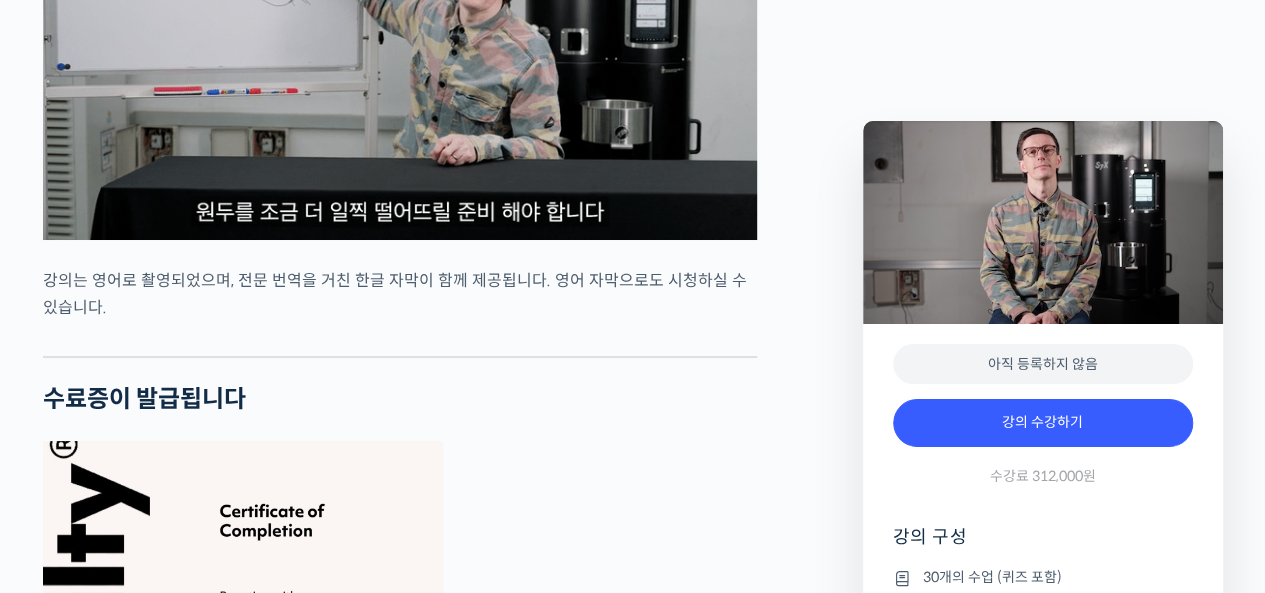 scroll, scrollTop: 7200, scrollLeft: 0, axis: vertical 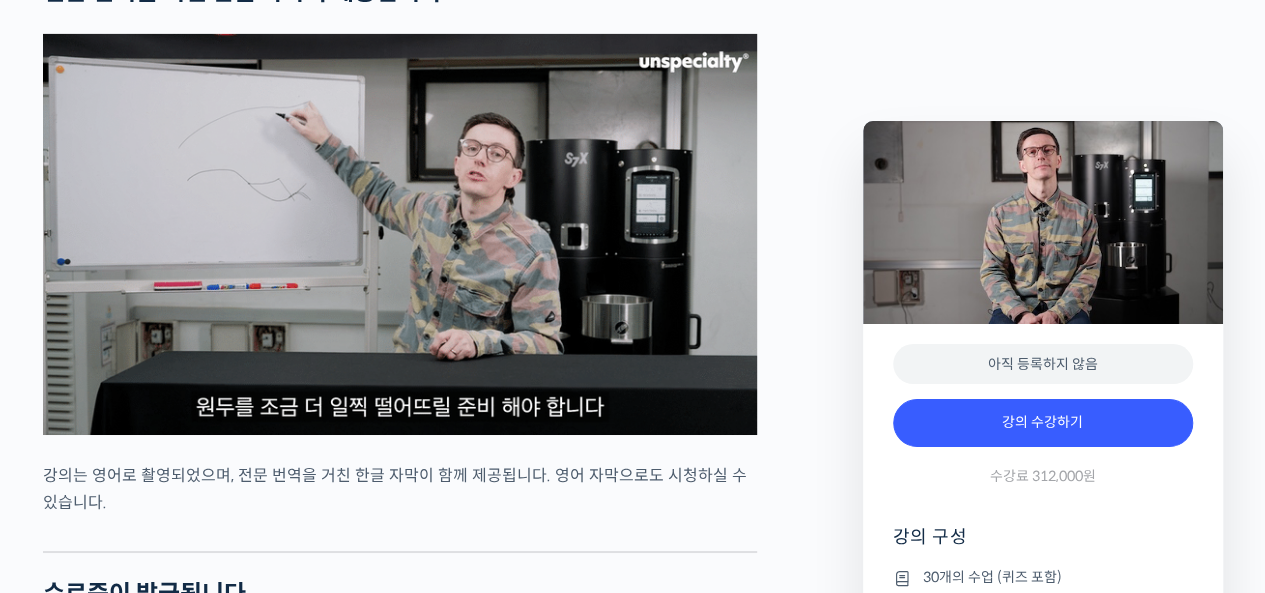 click on "벤풋을 소개합니다!
캐나다 <Monogram Coffee> 공동창업자
스트롱홀드 앰버서더  (2023년~)
캐나다 바리스타 챔피언십 (Canadian National Barista Championship)  2023년, 2022년, 2017년, 2016년, 2015년, 2014년, 2013년 총 7회 우승  2022년에는 브루어스 컵 동시 우승
월드 바리스타 챔피언십  (World Barista Championship) 2022년 5위, 2017년 4위, 2016년 3위, 2015년 3위, 총 4번의 결선 진출 2020년 캐나다 국가대표 코칭 2019년 2018년 스위스 국가대표 코칭 (6위, 3위)
벤풋은 한번 하기도 어려운 바리스타 국가대표 선발전 우승을 7번씩이나, 그리고 나간 세계대회에서 결선에 무려 4번이나 오른 실력자입니다. 그가 대회에서 선보인 동결건조 우유 사용, 이산화탄소 제거 에스프레소 등은 많은 바리스타들에게 영감을 주었습니다." at bounding box center [443, -492] 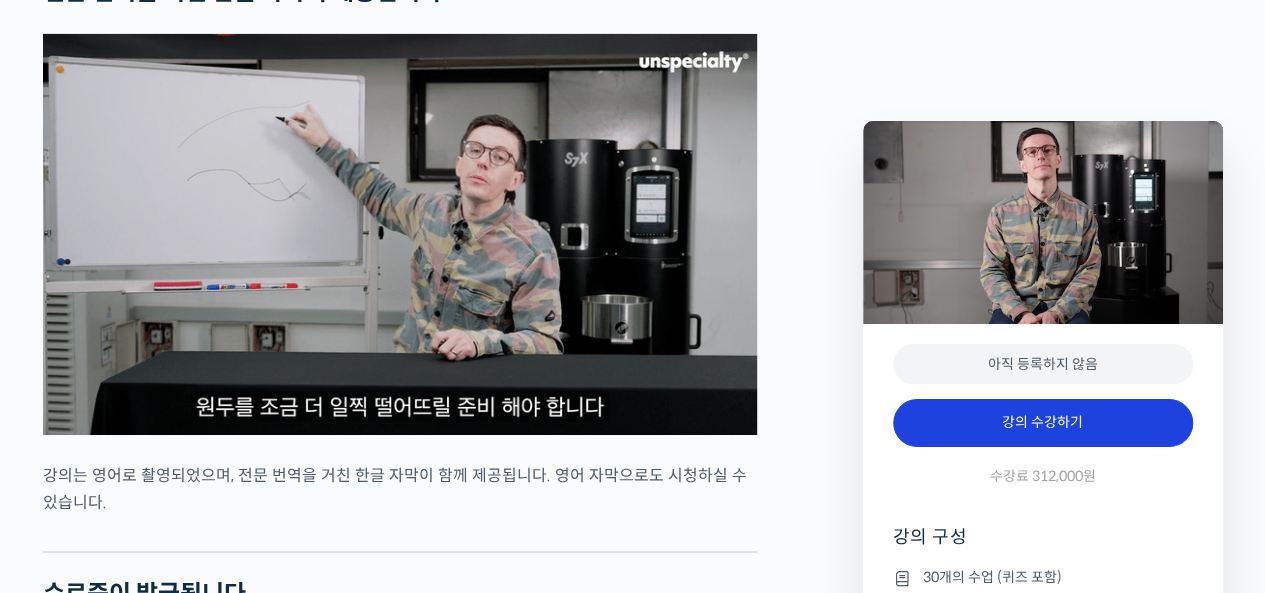 click on "강의 수강하기" at bounding box center [1043, 423] 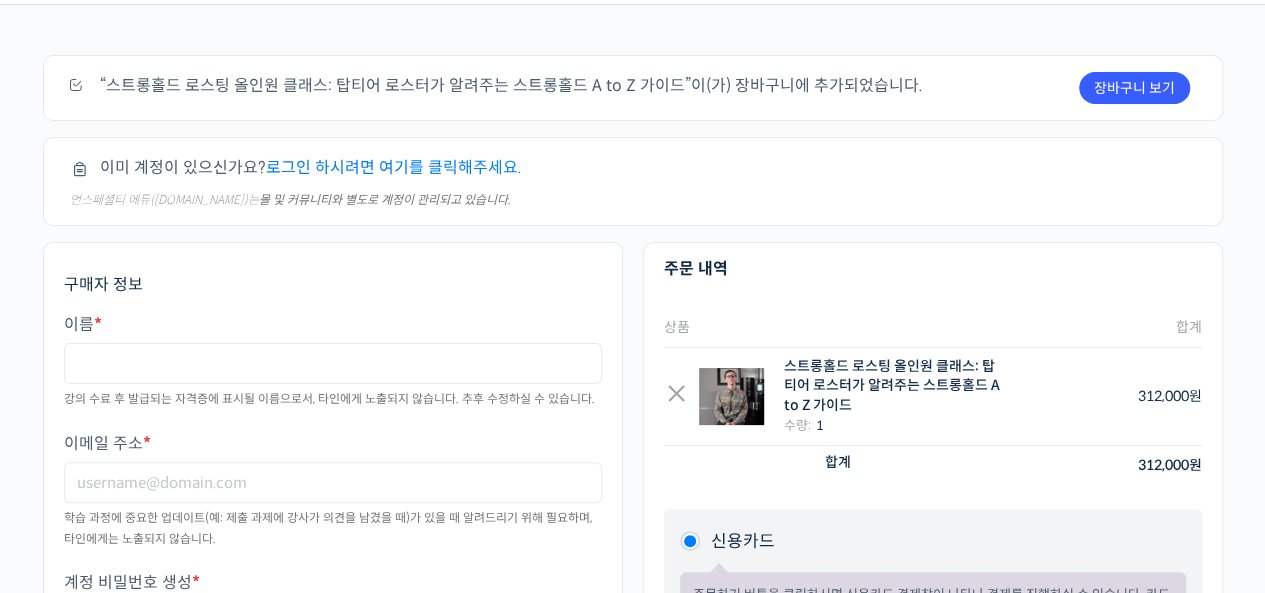 scroll, scrollTop: 100, scrollLeft: 0, axis: vertical 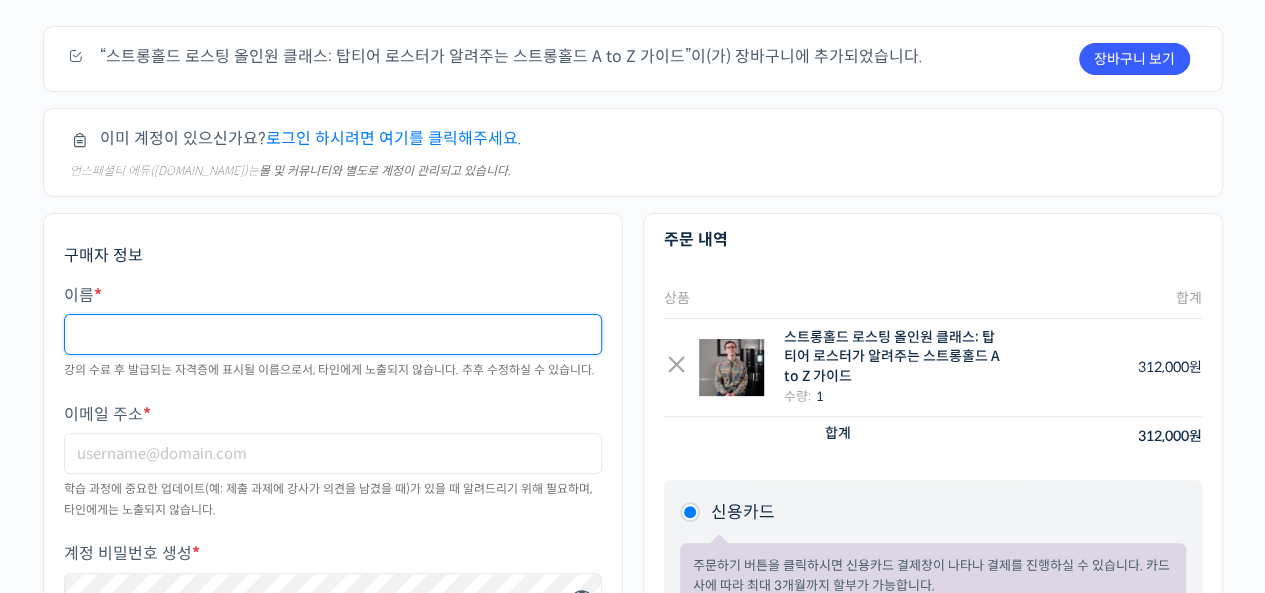 click on "이름  *" at bounding box center (333, 334) 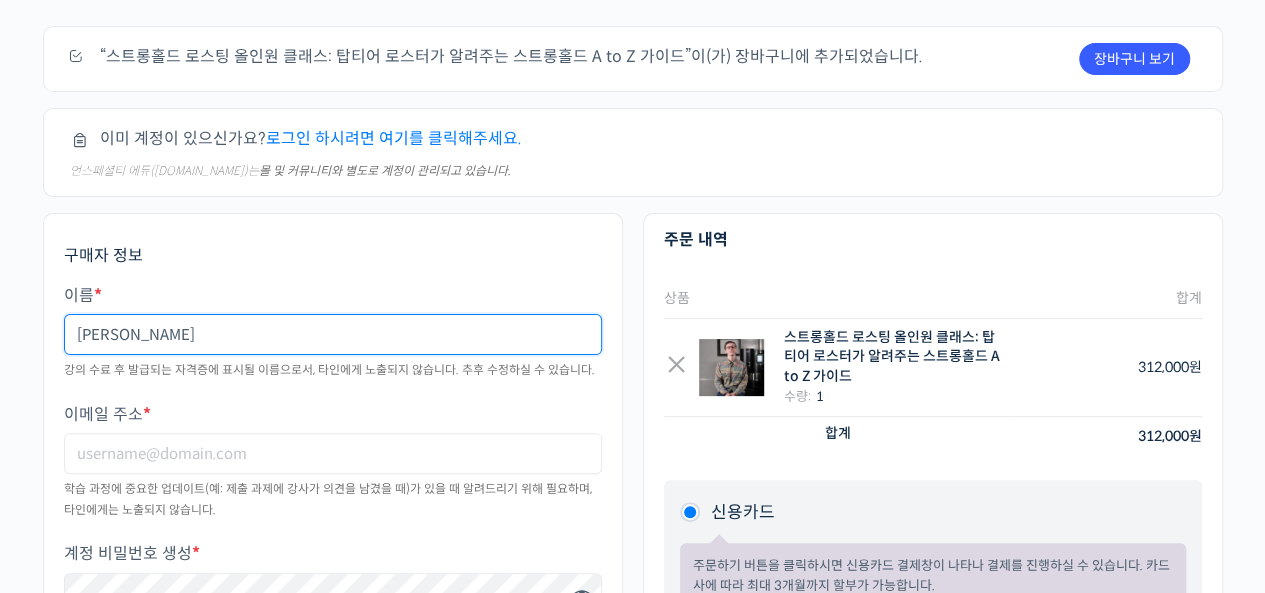 type on "박" 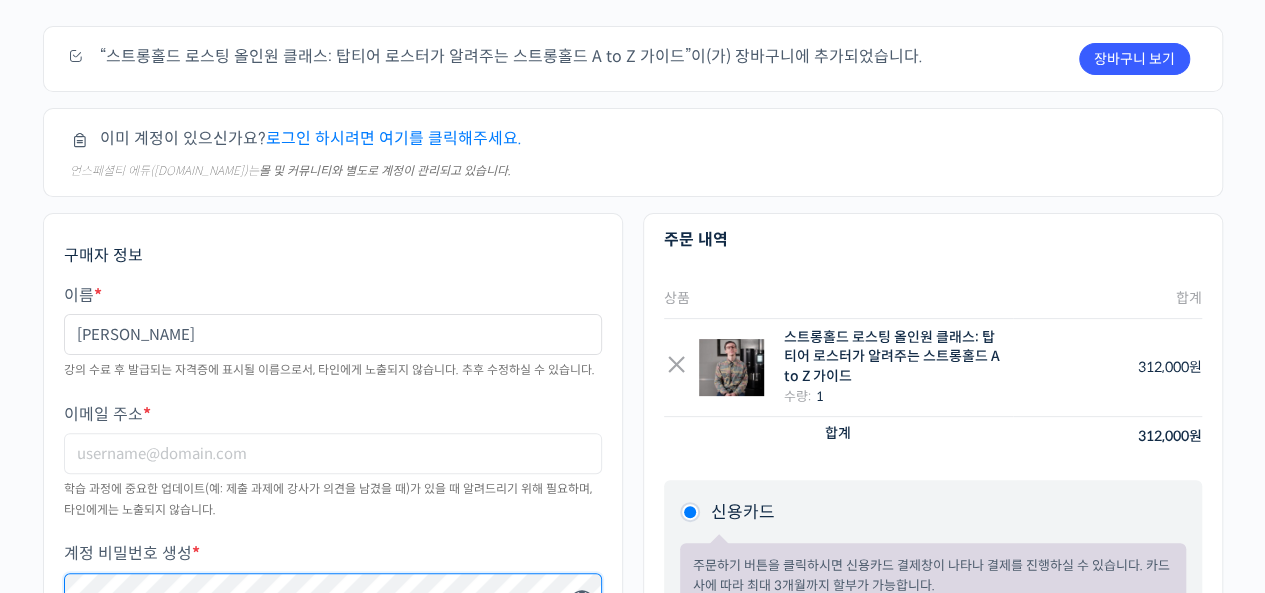 scroll, scrollTop: 118, scrollLeft: 0, axis: vertical 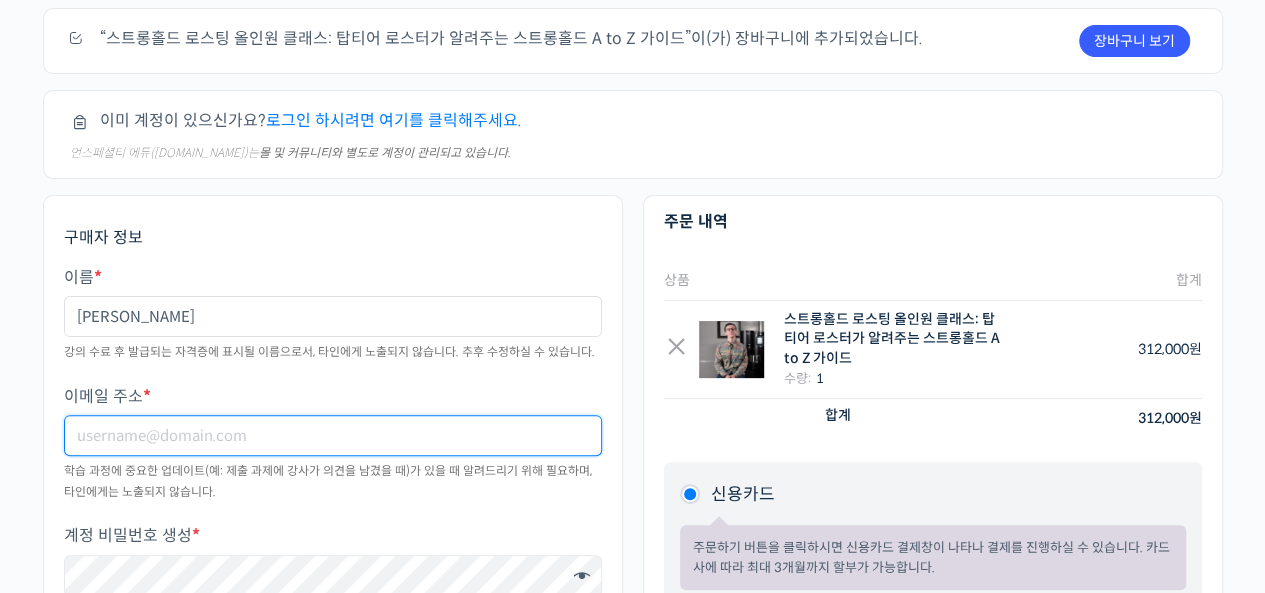 click on "이메일 주소  *" at bounding box center [333, 435] 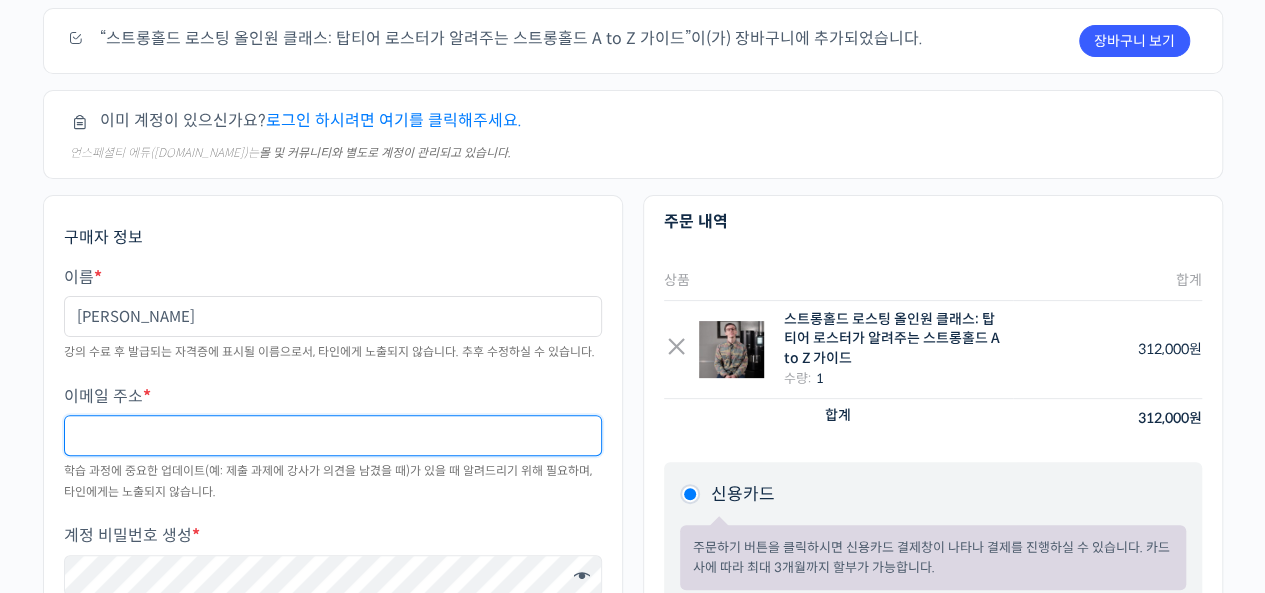 type on "n" 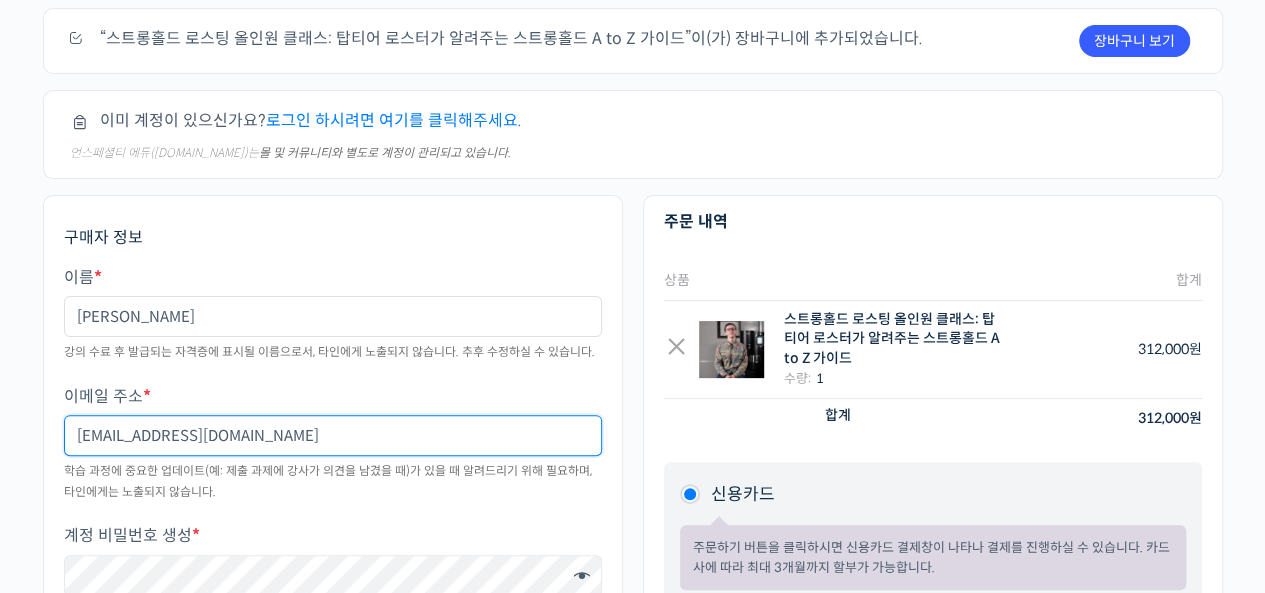type on "nodoubtcoffee@naver.com" 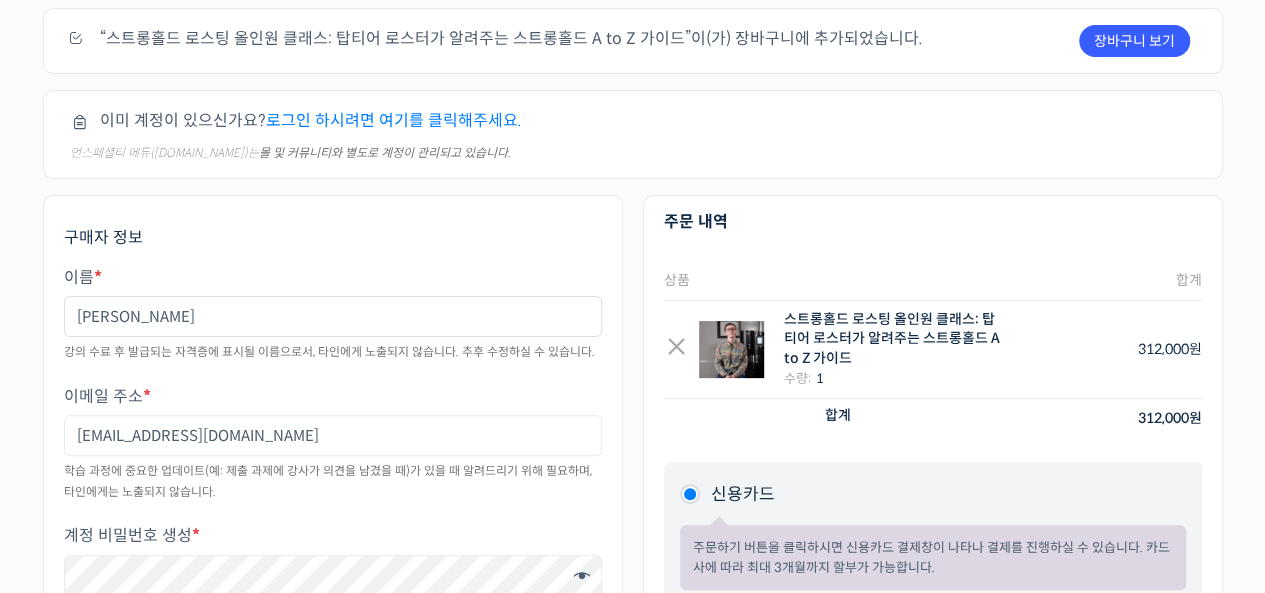 click on "주문하기
장바구니 보기  “스트롱홀드 로스팅 올인원 클래스: 탑티어 로스터가 알려주는 스트롱홀드 A to Z 가이드”이(가) 장바구니에 추가되었습니다.
이미 계정이 있으신가요?  로그인 하시려면 여기를 클릭해주세요. 	 언스페셜티 에듀(edu.unspecialty.com)는  몰 및 커뮤니티와 별도로 계정이 관리되고 있습니다.
언스페셜티 에듀(edu.unspecialty.com)는 몰(*) 및 커뮤니티(**)와 별도로 계정이 관리되고 있습니다. (*) 스페셜티 커피 몰: unspecialty.com (**) 오픈 커뮤니티: community.unspecialty.com
이미 계정이 있으시면 아래 항목들을 입력해 로그인해주세요. 계정이 없으신 경우, "구매자 정보"에 입력해주신 정보를 바탕으로 주문과 동시에 계정이 생성됩니다.
이메일 주소  *
비밀번호  *" at bounding box center [632, 480] 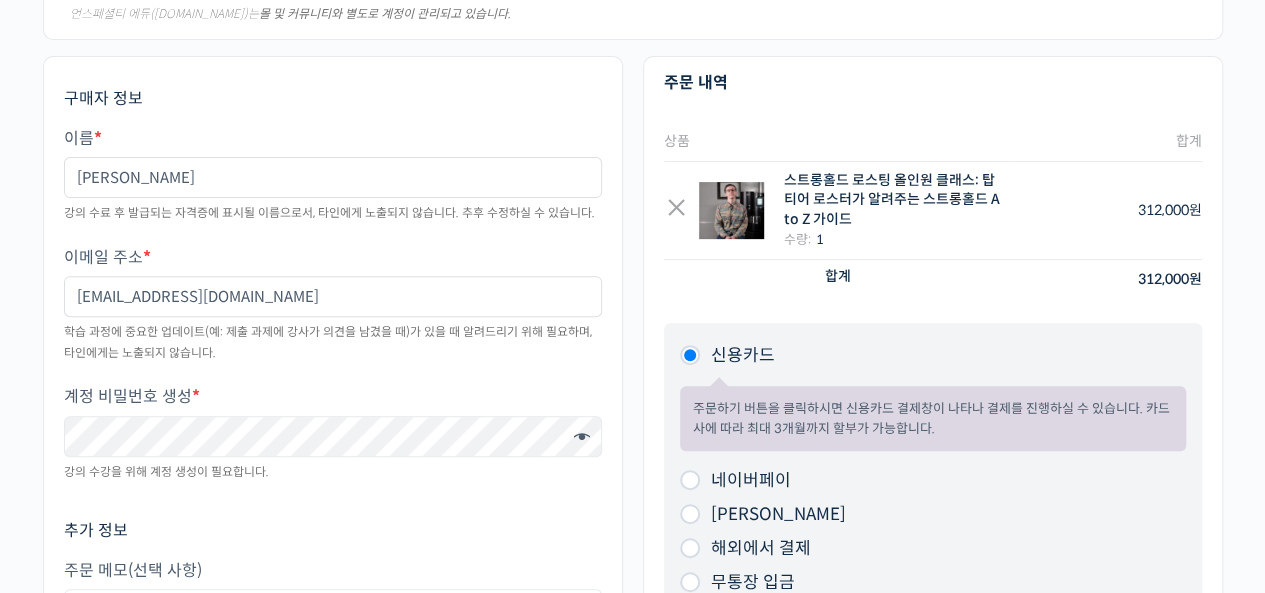 scroll, scrollTop: 318, scrollLeft: 0, axis: vertical 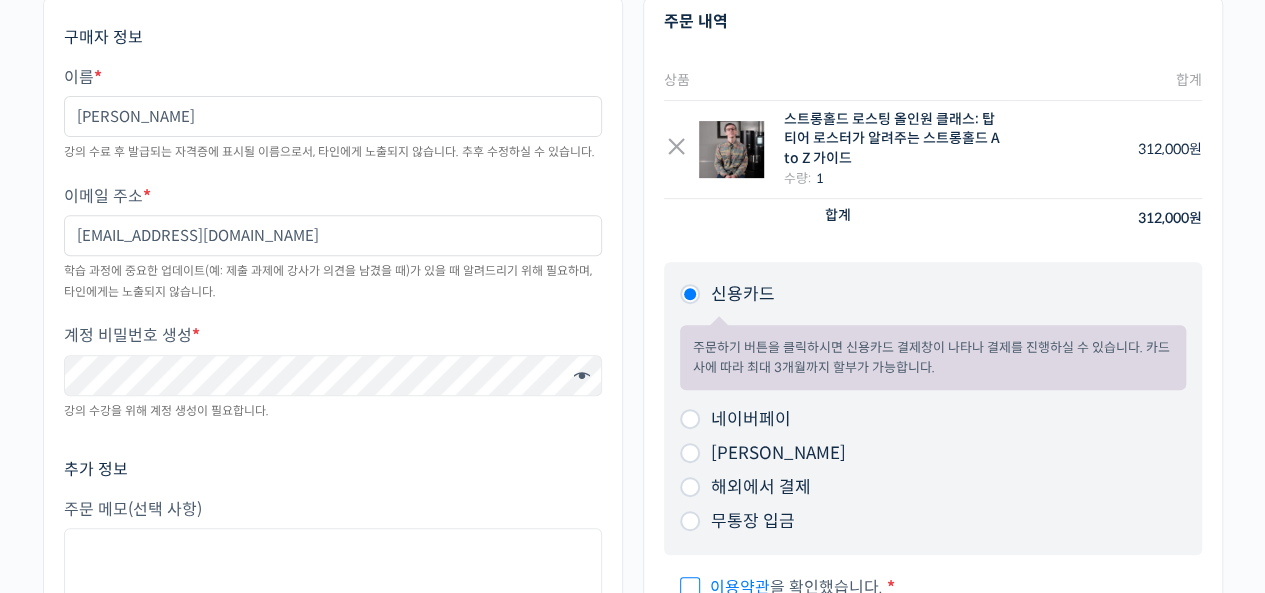 click on "상품
합계
×
스트롱홀드 로스팅 올인원 클래스: 탑티어 로스터가 알려주는 스트롱홀드 A to Z 가이드
수량:   1
312,000 원
소계
312,000 원
합계
312,000 원
신용카드
주문하기 버튼을 클릭하시면 신용카드 결제창이 나타나 결제를 진행하실 수 있습니다. 카드사에 따라 최대 3개월까지 할부가 가능합니다.
네이버페이" at bounding box center [933, 370] 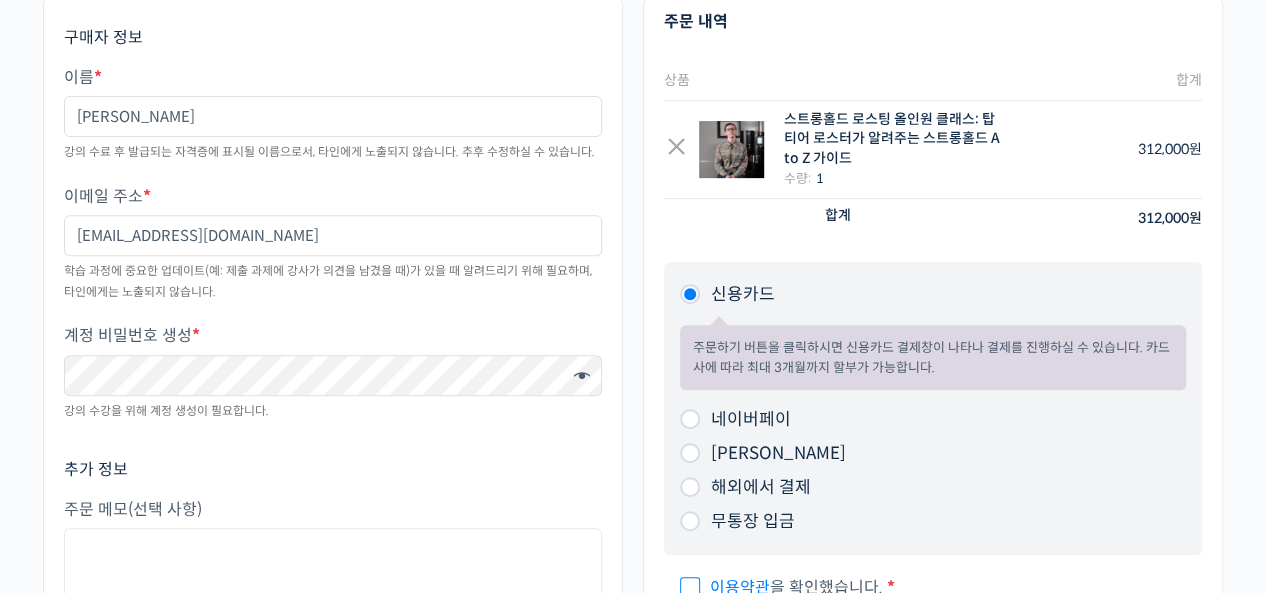 click on "네이버페이" at bounding box center (751, 419) 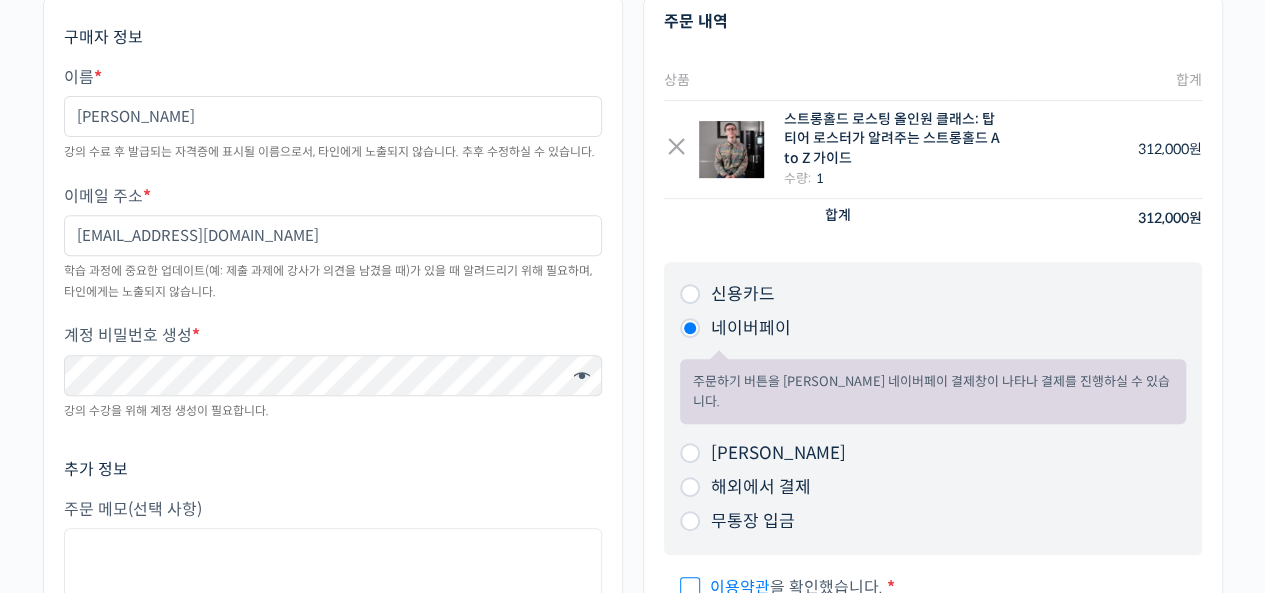 scroll, scrollTop: 518, scrollLeft: 0, axis: vertical 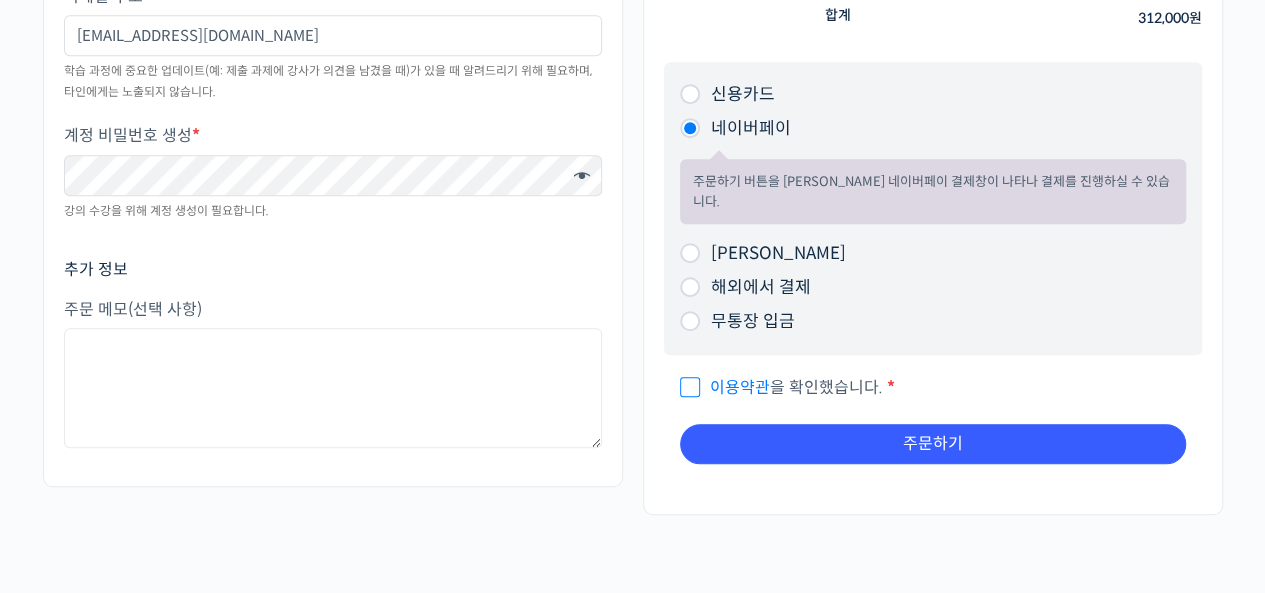 click on "이용약관" at bounding box center [740, 387] 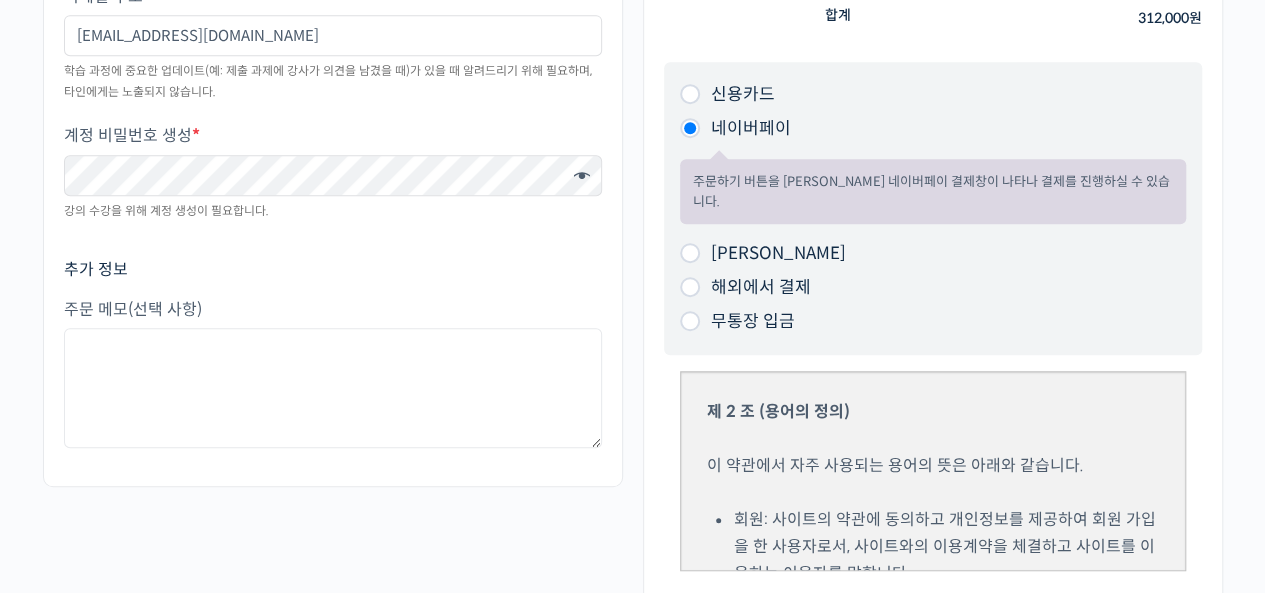 scroll, scrollTop: 300, scrollLeft: 0, axis: vertical 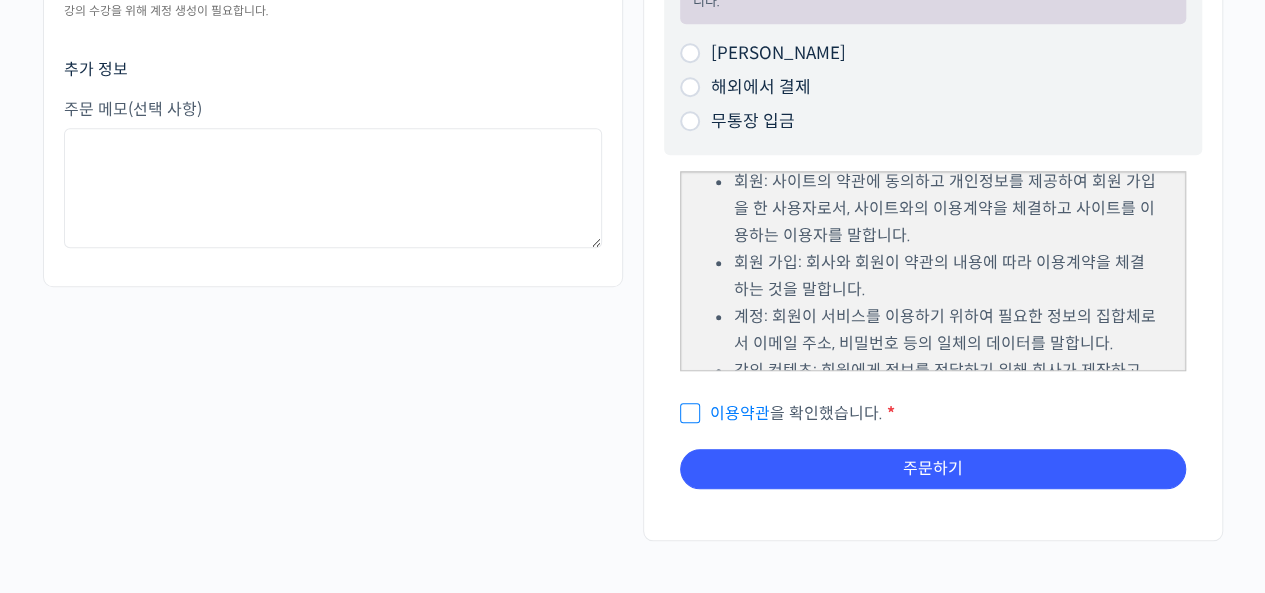 click on "이용약관 을 확인했습니다." at bounding box center (781, 413) 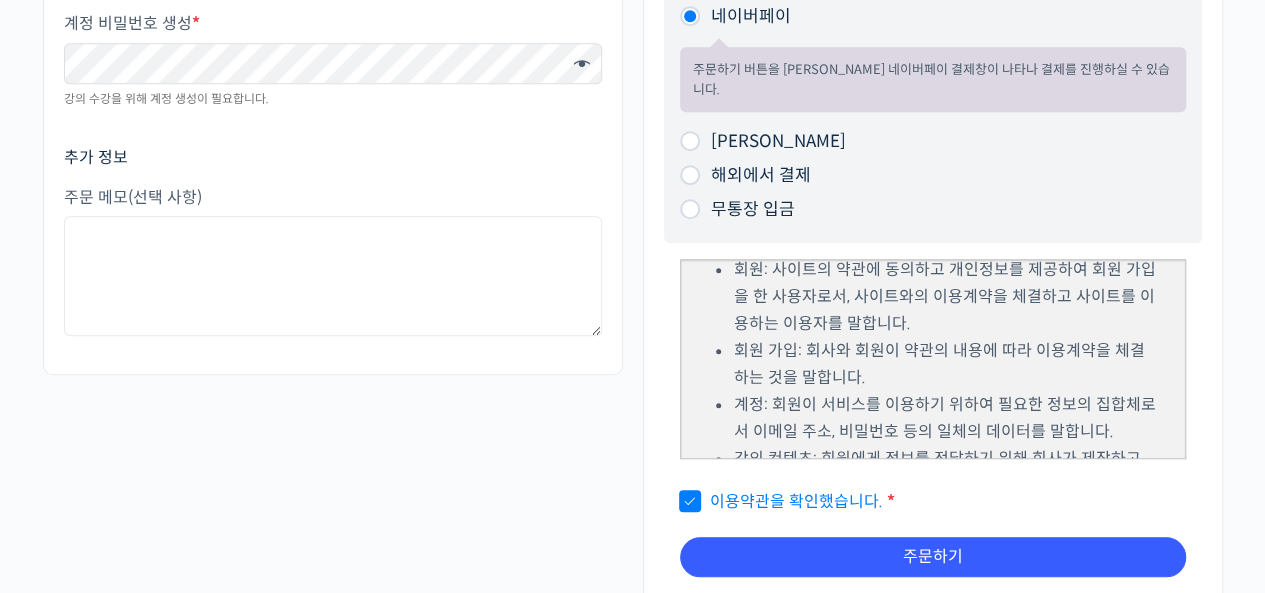 scroll, scrollTop: 718, scrollLeft: 0, axis: vertical 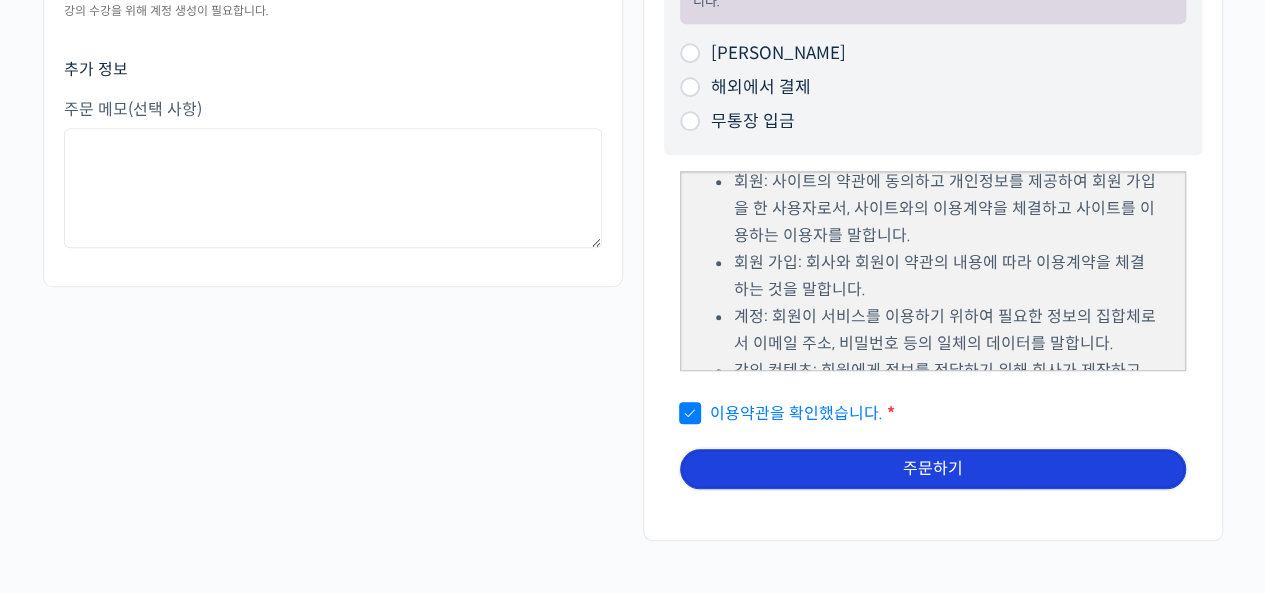 click on "주문하기" at bounding box center [933, 469] 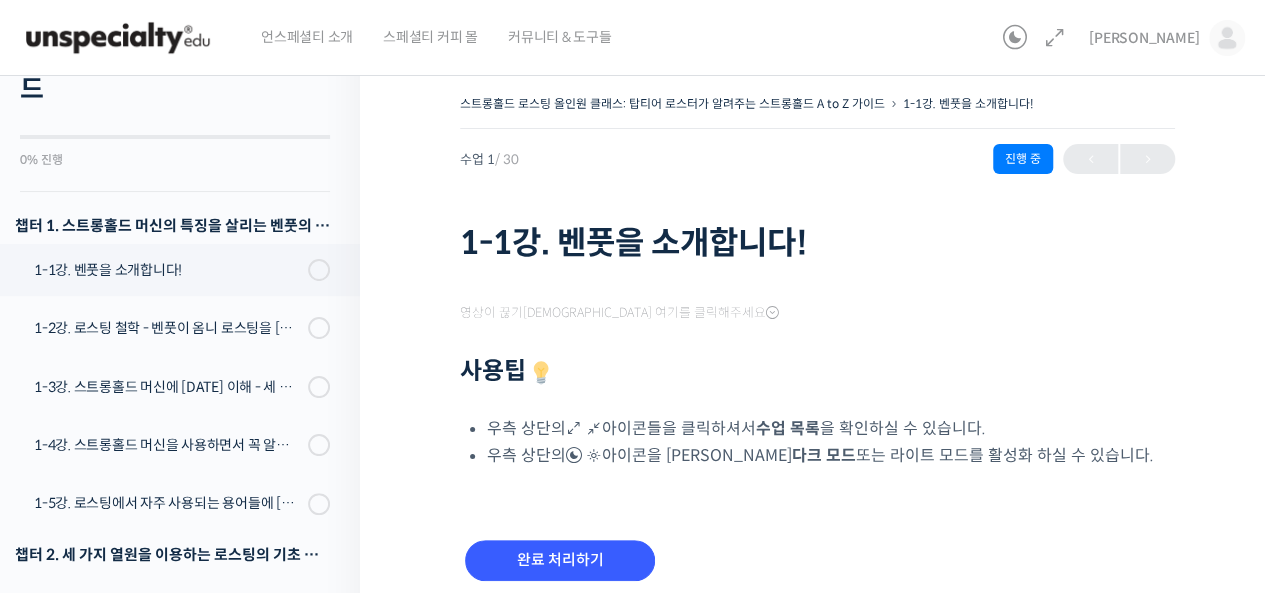 scroll, scrollTop: 0, scrollLeft: 0, axis: both 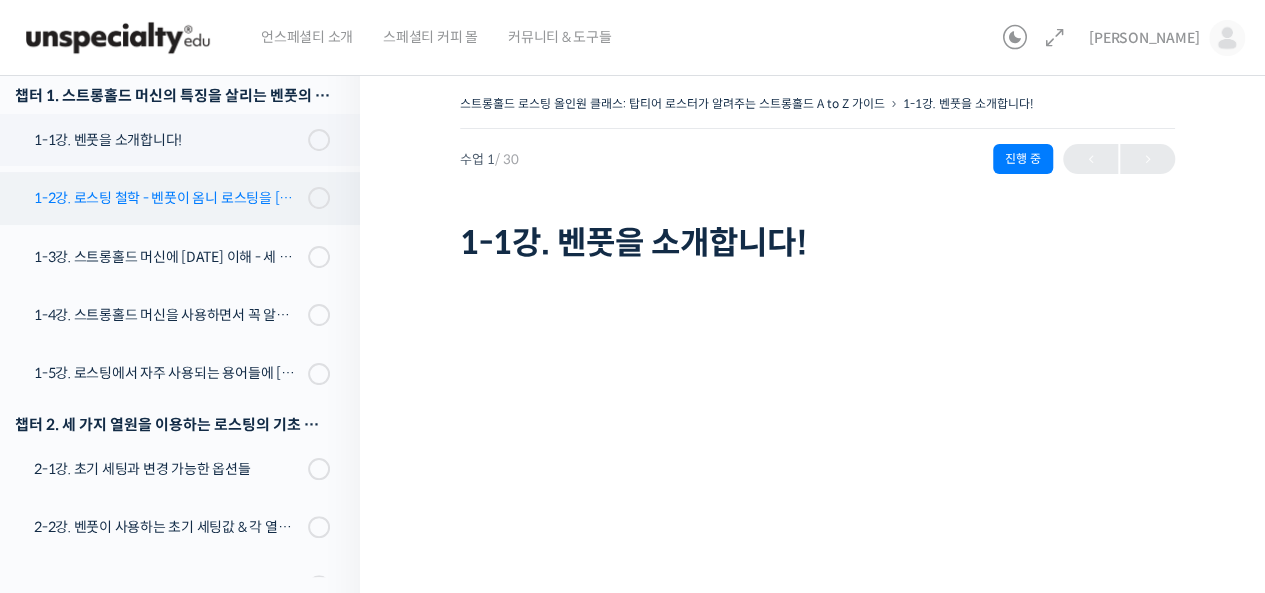 click on "1-2강. 로스팅 철학 - 벤풋이 옴니 로스팅을 하지 않는 이유" at bounding box center (168, 198) 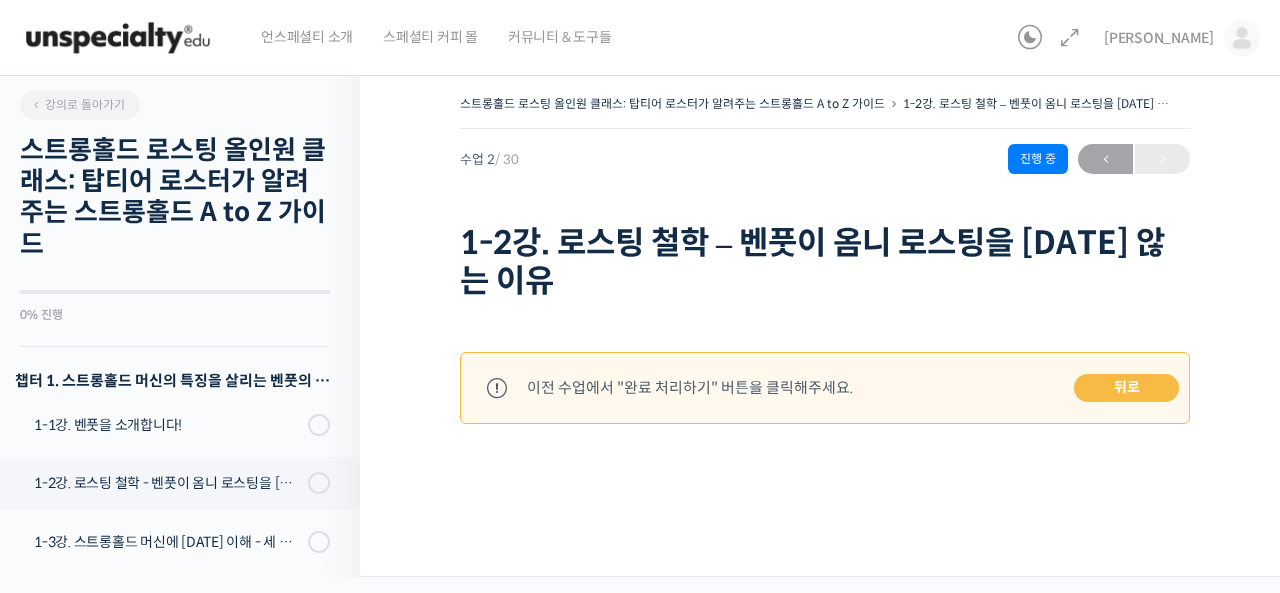 scroll, scrollTop: 0, scrollLeft: 0, axis: both 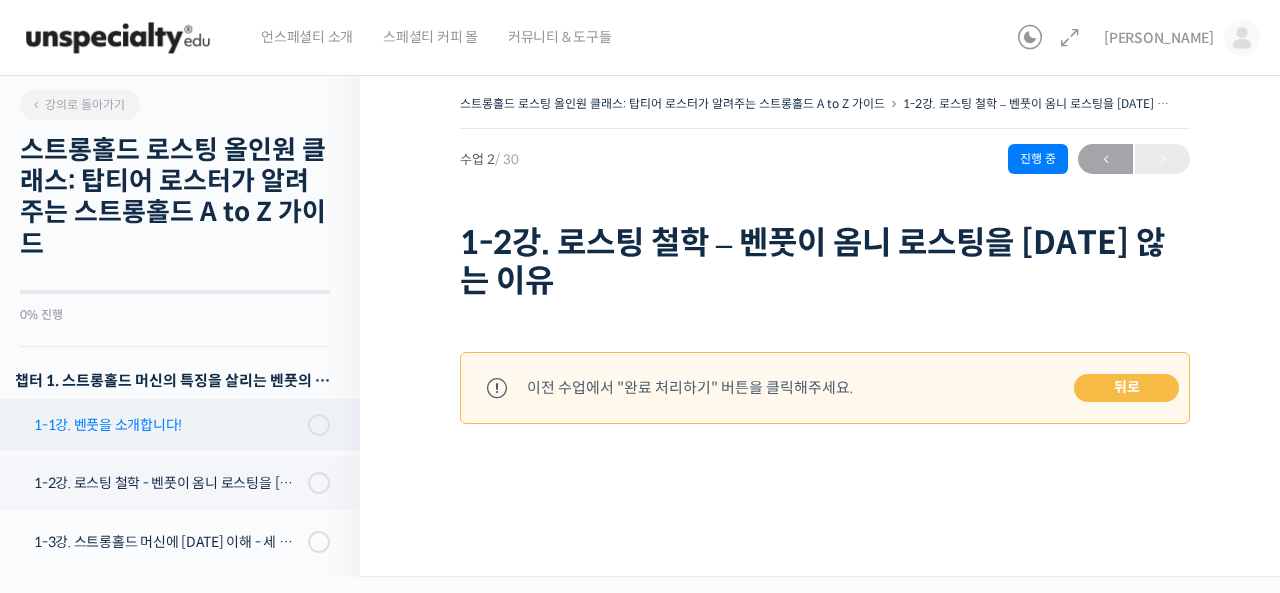 click on "1-1강. 벤풋을 소개합니다!" at bounding box center [168, 425] 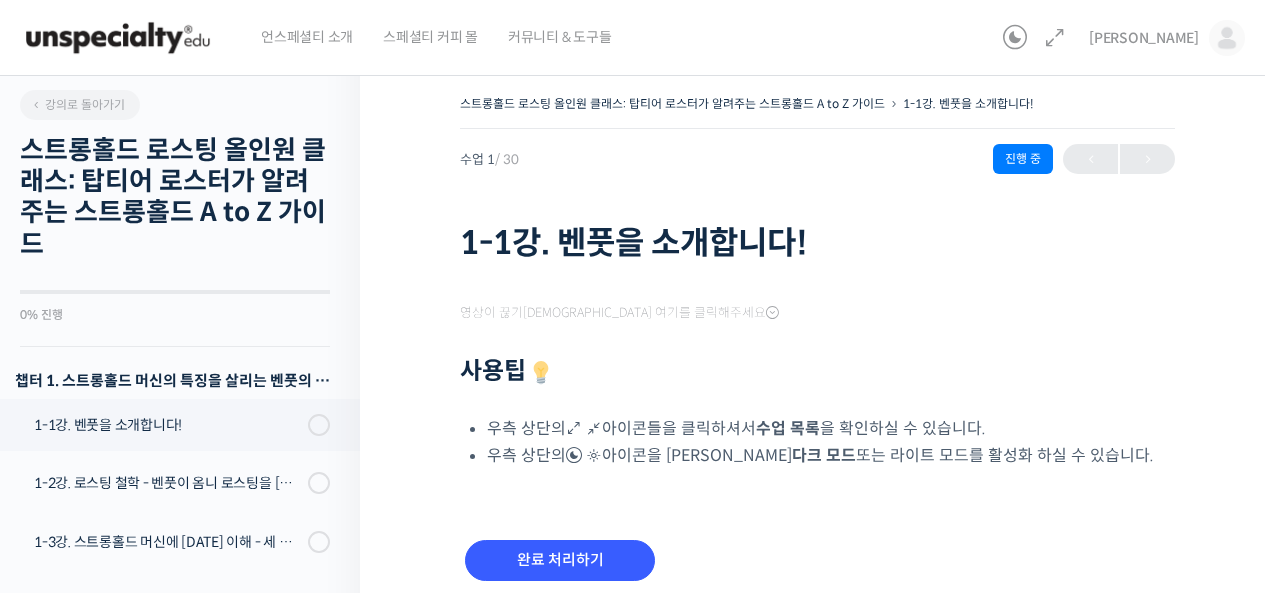scroll, scrollTop: 70, scrollLeft: 0, axis: vertical 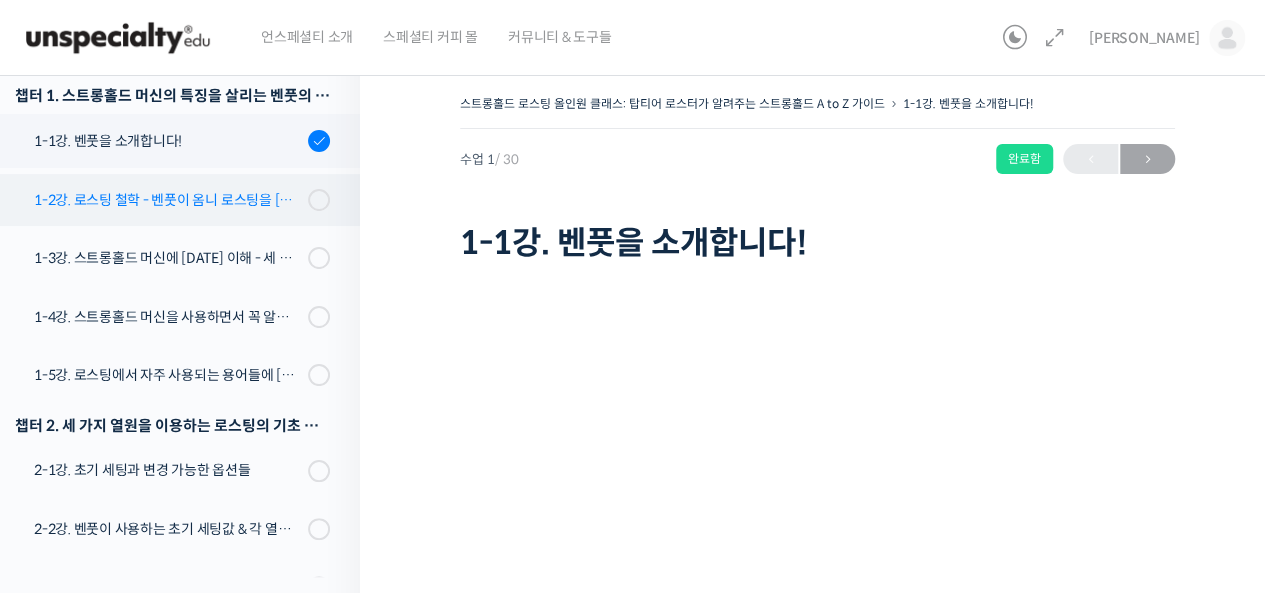 click on "1-2강. 로스팅 철학 - 벤풋이 옴니 로스팅을 [DATE] 않는 이유" at bounding box center [175, 200] 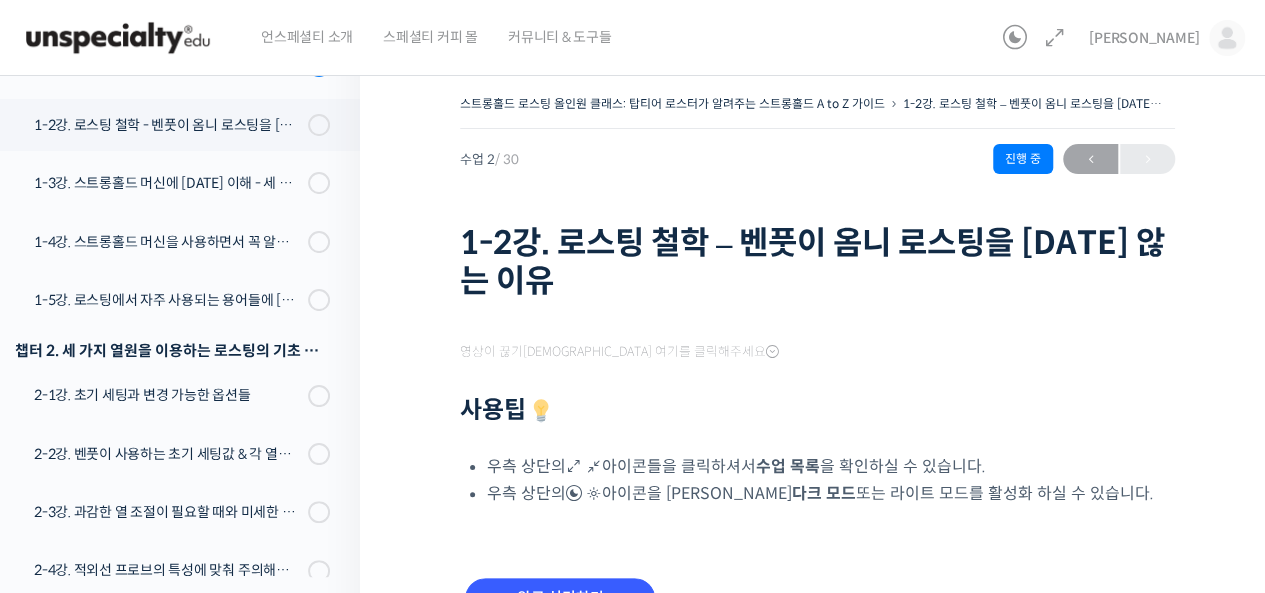 scroll, scrollTop: 0, scrollLeft: 0, axis: both 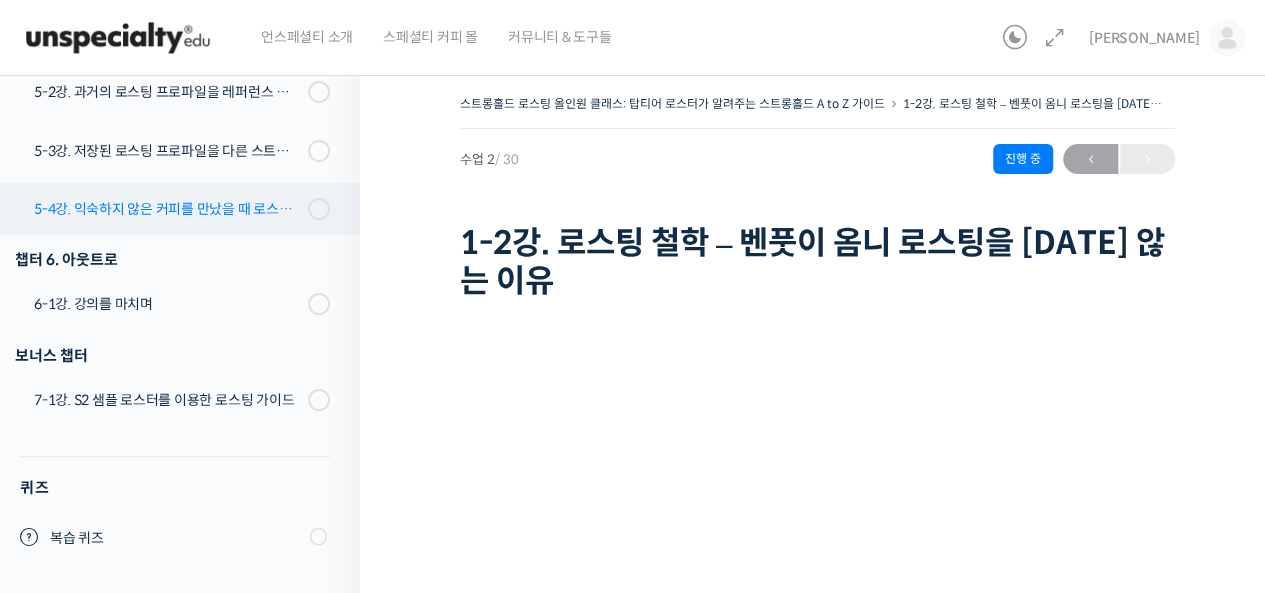 click on "5-4강. 익숙하지 않은 커피를 만났을 때 로스팅 전략 세우는 방법" at bounding box center (168, 209) 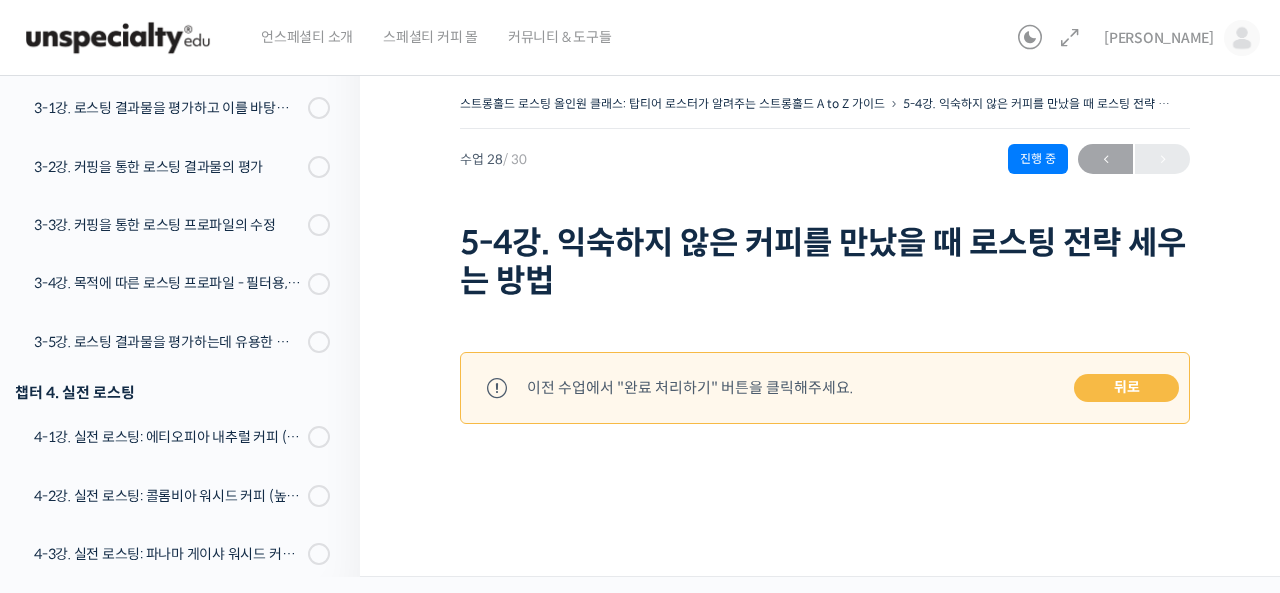 scroll, scrollTop: 0, scrollLeft: 0, axis: both 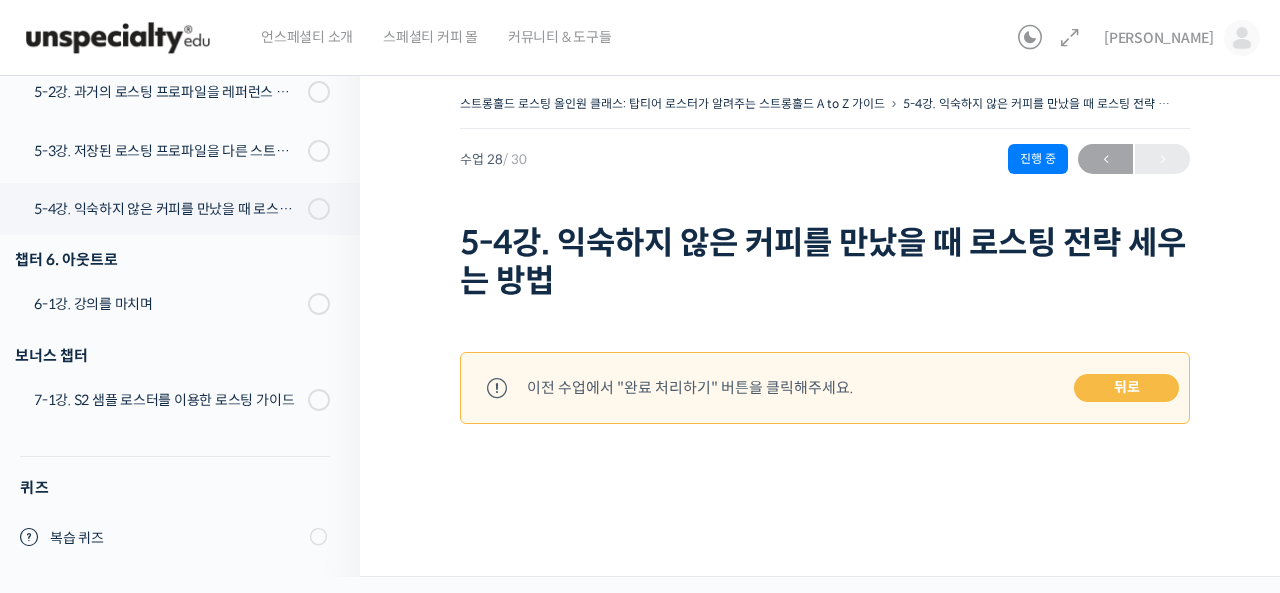 click on "스트롱홀드 로스팅 올인원 클래스: 탑티어 로스터가 알려주는 스트롱홀드 A to Z 가이드
5-4강. 익숙하지 않은 커피를 만났을 때 로스팅 전략 세우는 방법
진행 중
수업 28  / 30
진행 중
[DATE] 8:18 오후
←  이전
5-4강. 익숙하지 않은 커피를 만났을 때 로스팅 전략 세우는 방법" at bounding box center (825, 198) 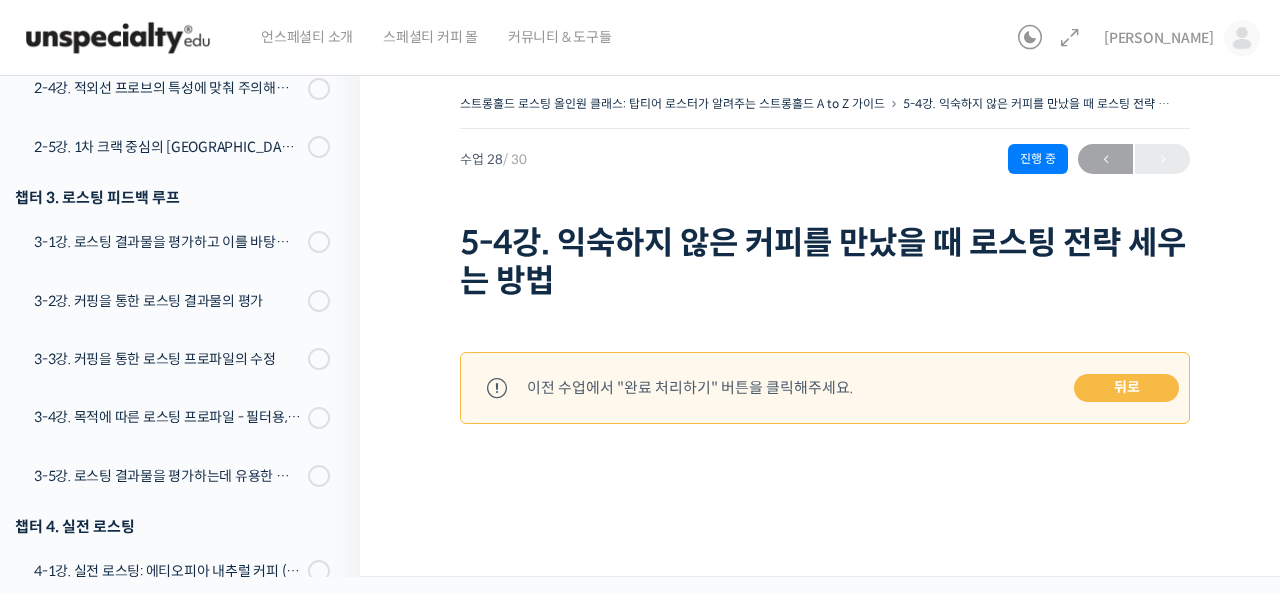 scroll, scrollTop: 42, scrollLeft: 0, axis: vertical 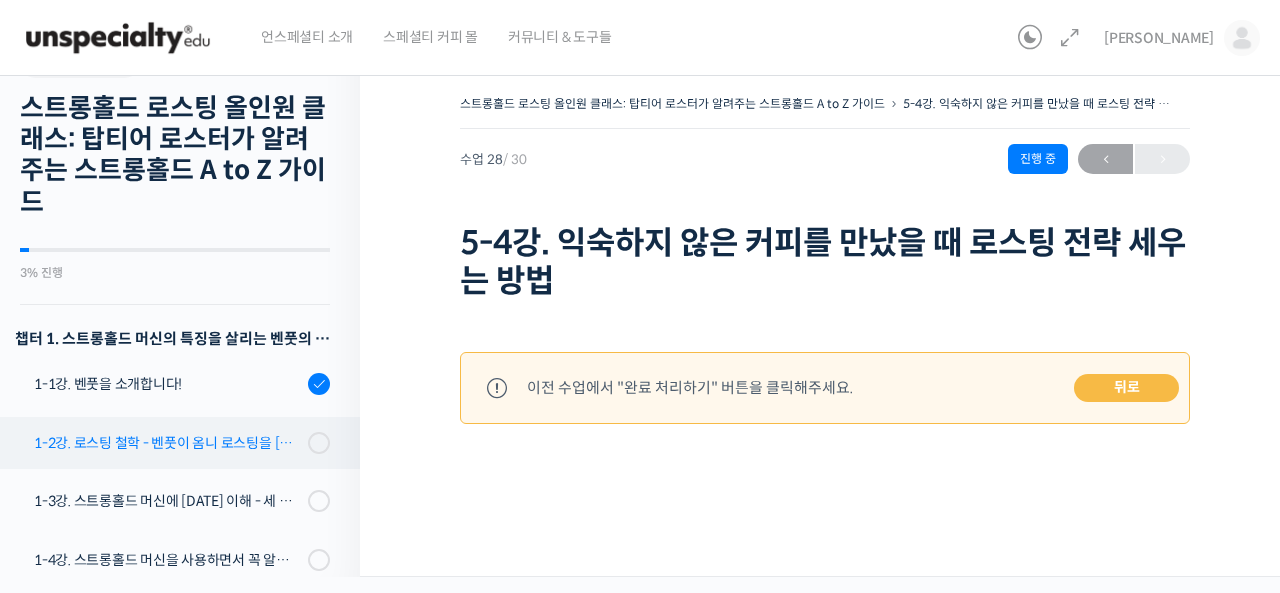 click on "1-2강. 로스팅 철학 - 벤풋이 옴니 로스팅을 [DATE] 않는 이유" at bounding box center (168, 443) 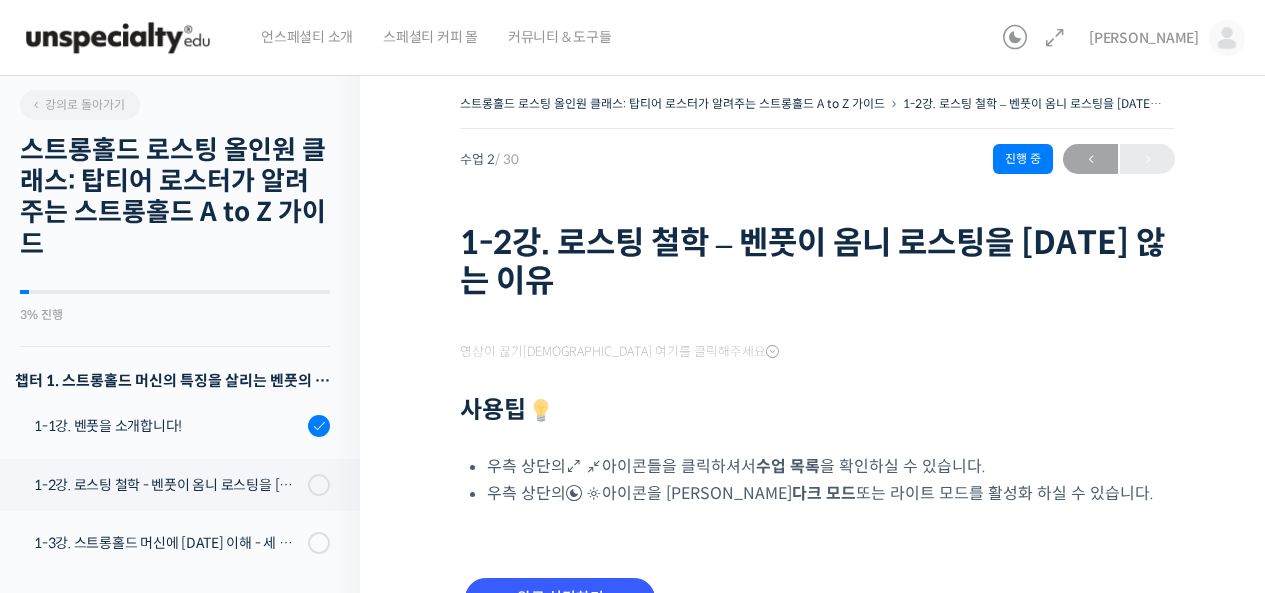 scroll, scrollTop: 0, scrollLeft: 0, axis: both 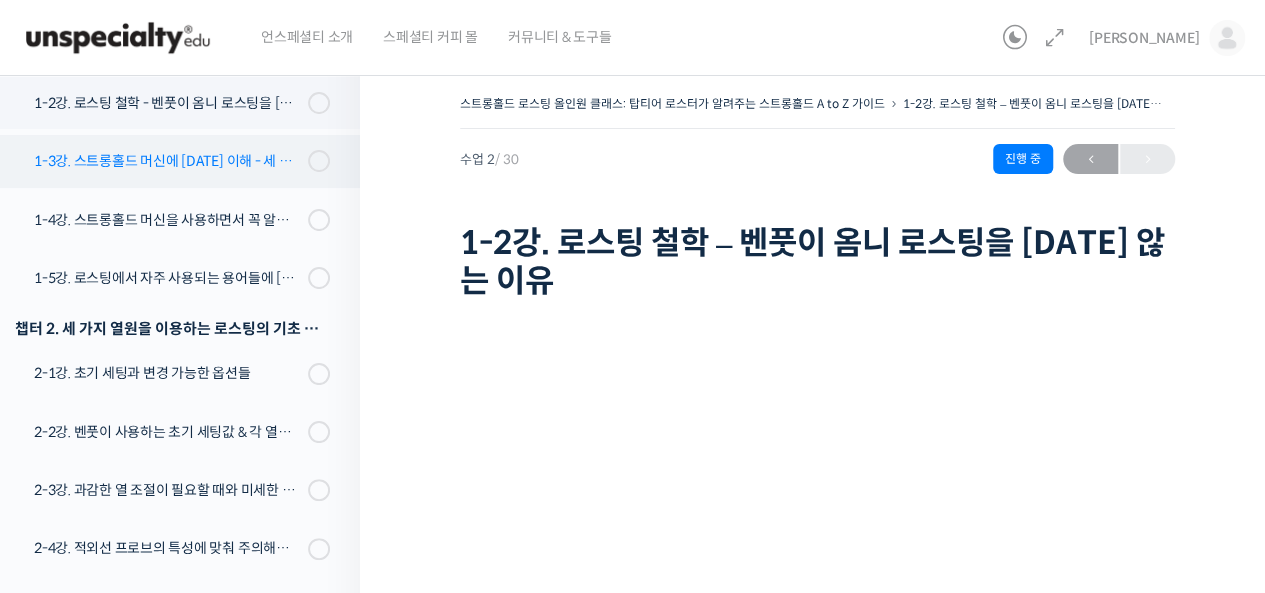 click on "1-3강. 스트롱홀드 머신에 [DATE] 이해 - 세 가지 열원이 만들어내는 변화" at bounding box center [175, 161] 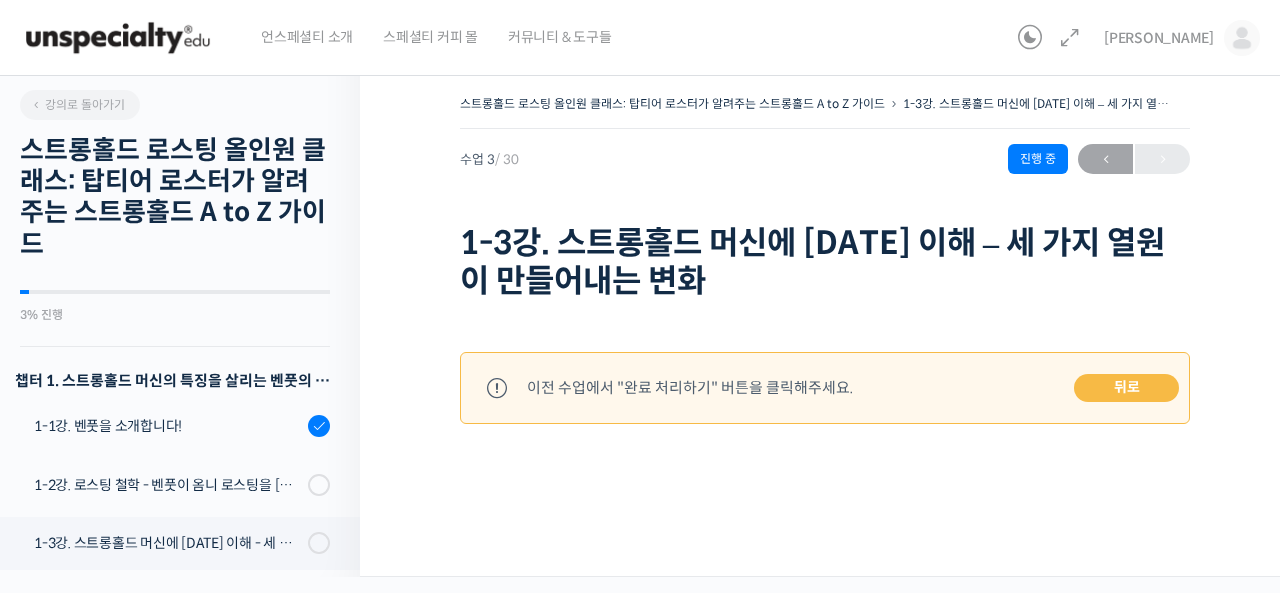 scroll, scrollTop: 0, scrollLeft: 0, axis: both 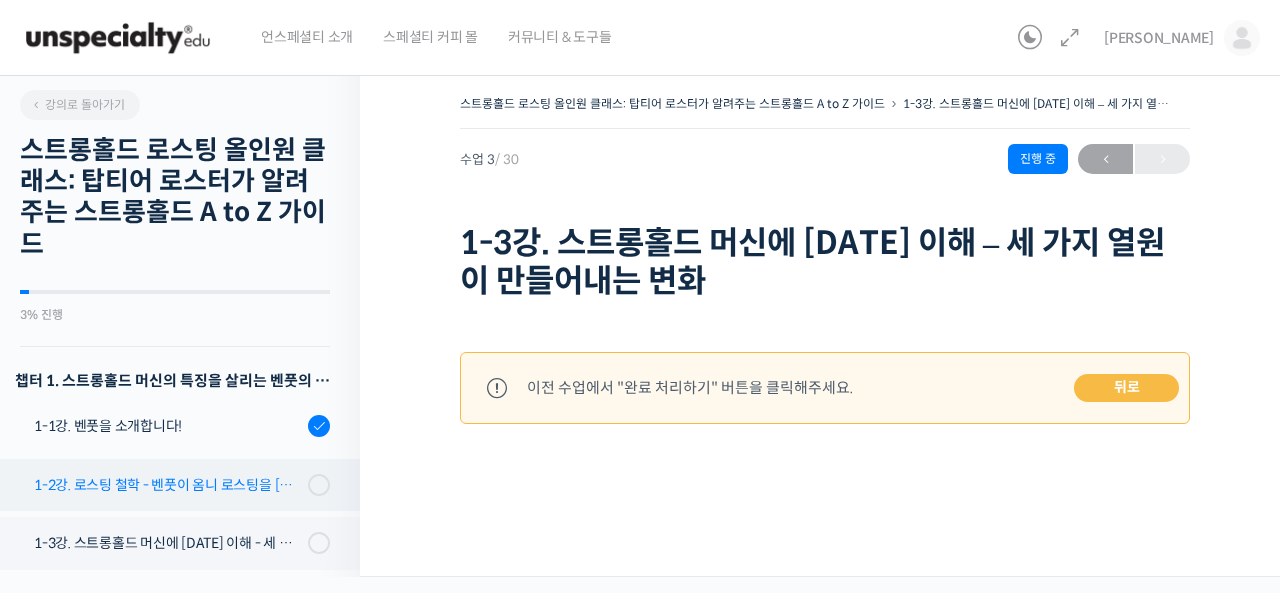 click on "1-2강. 로스팅 철학 - 벤풋이 옴니 로스팅을 하지 않는 이유" at bounding box center [168, 485] 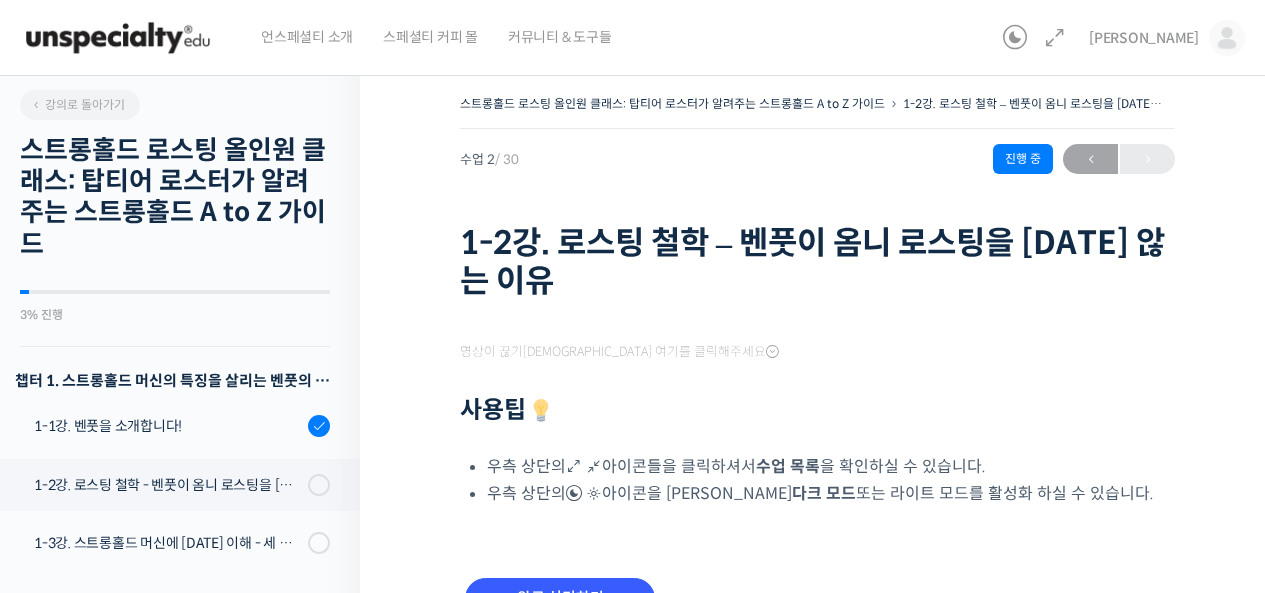 scroll, scrollTop: 0, scrollLeft: 0, axis: both 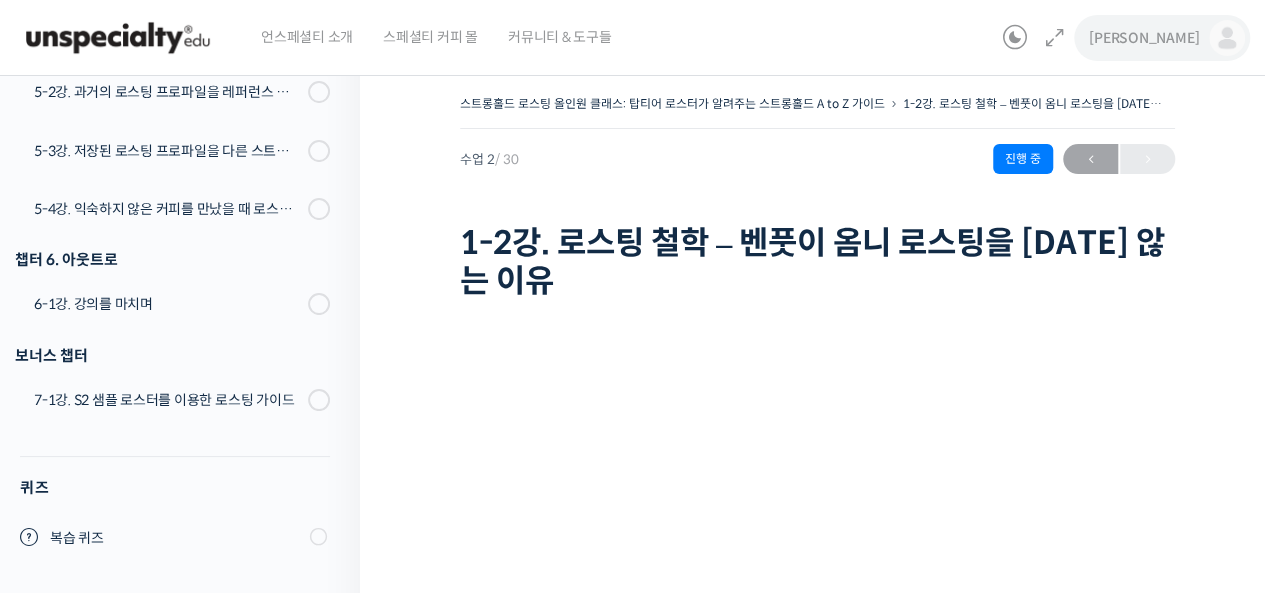 click on "[PERSON_NAME]" at bounding box center (1167, 38) 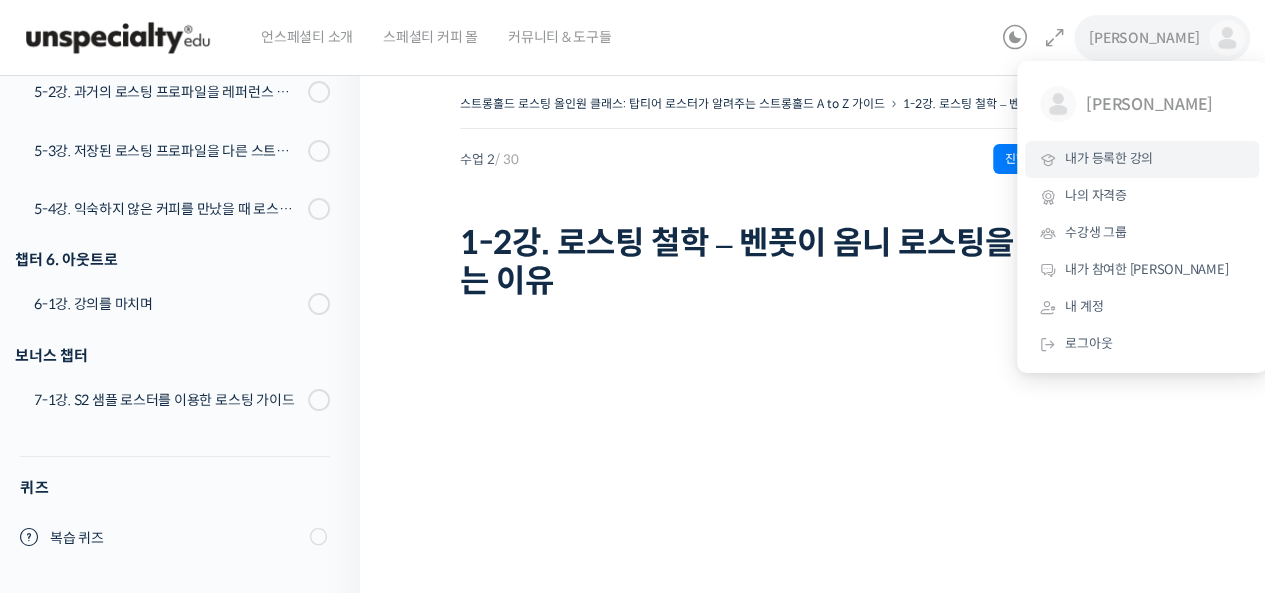 click on "내가 등록한 강의" at bounding box center [1109, 158] 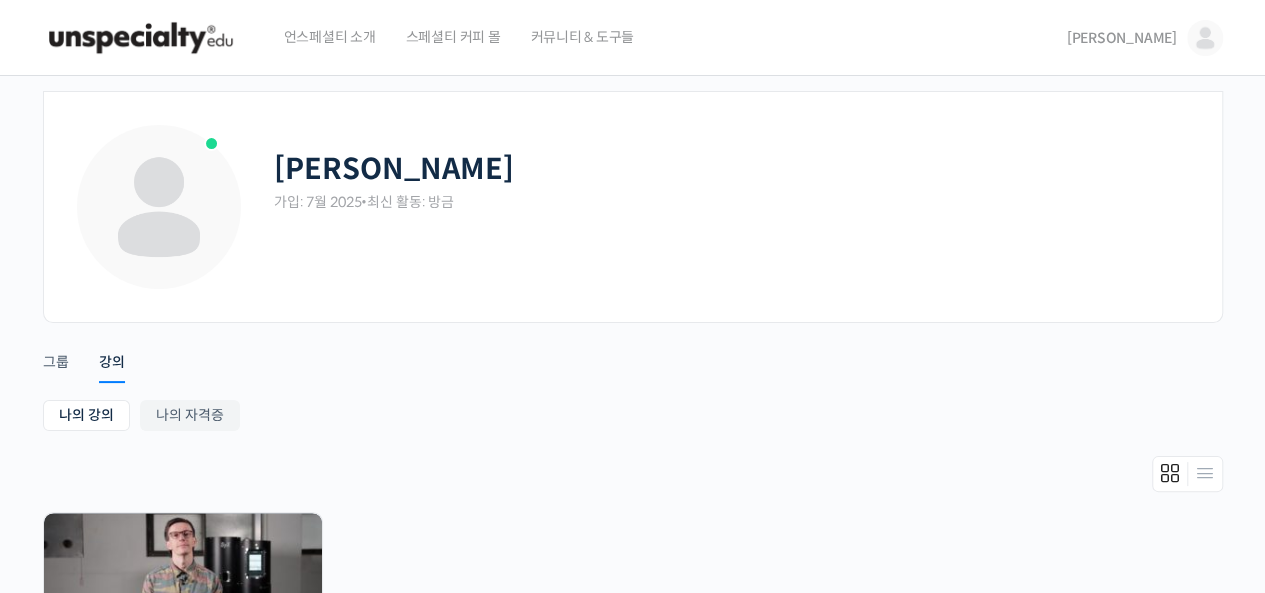 scroll, scrollTop: 300, scrollLeft: 0, axis: vertical 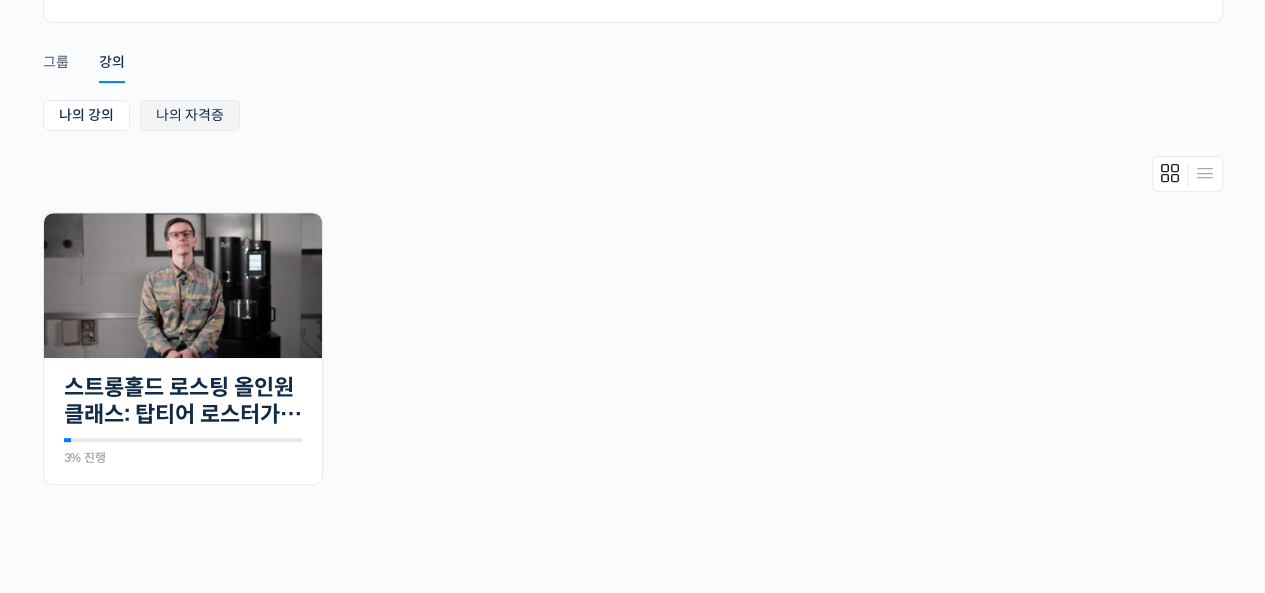 click on "나의 자격증" at bounding box center (190, 115) 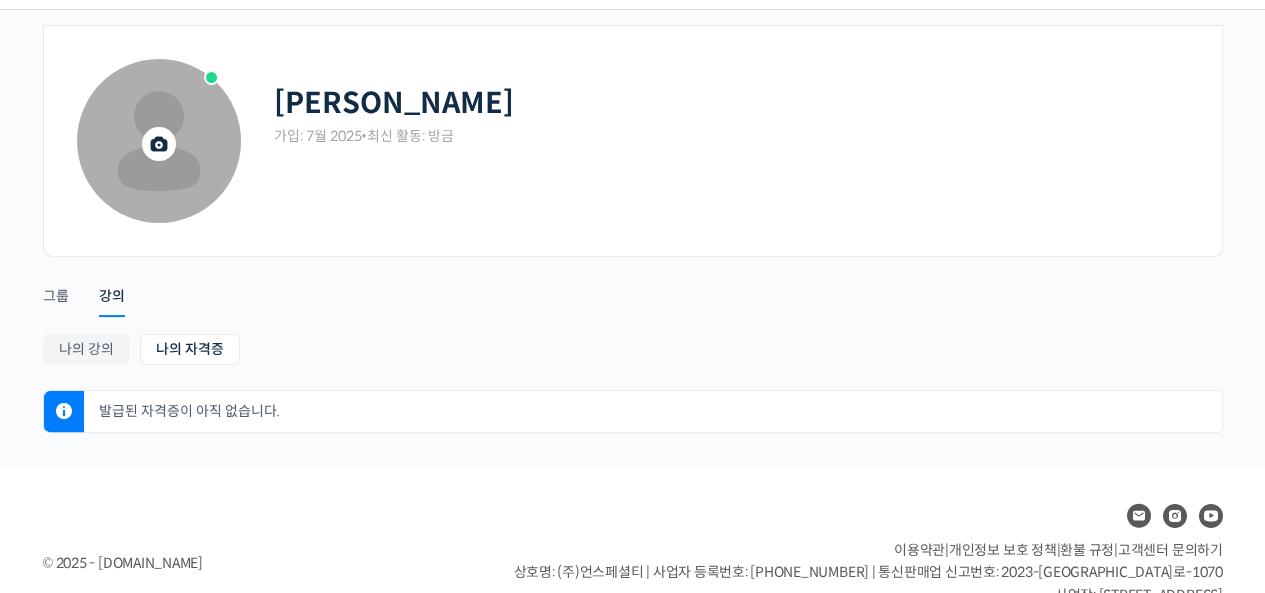 scroll, scrollTop: 128, scrollLeft: 0, axis: vertical 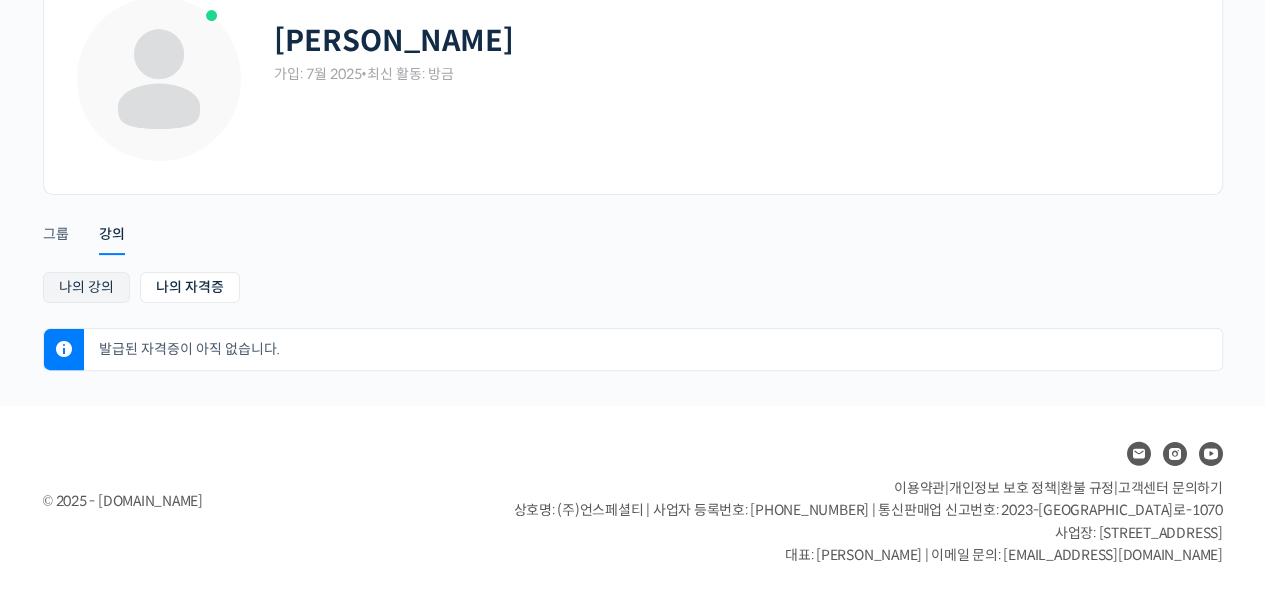 click on "나의 강의" at bounding box center (86, 287) 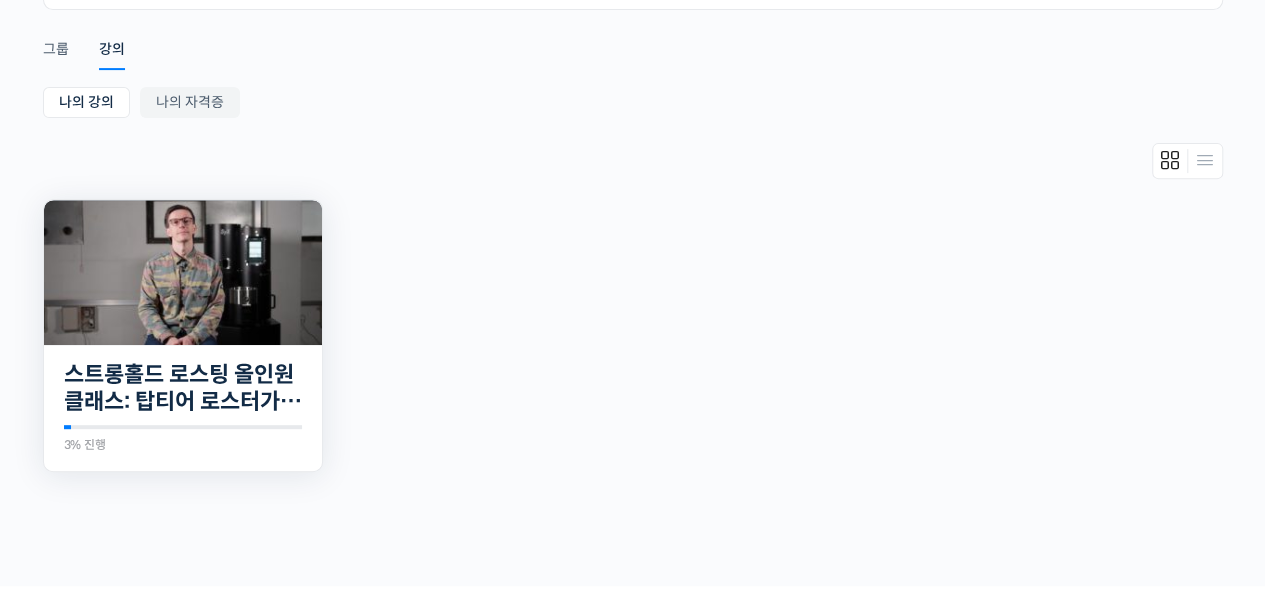 scroll, scrollTop: 494, scrollLeft: 0, axis: vertical 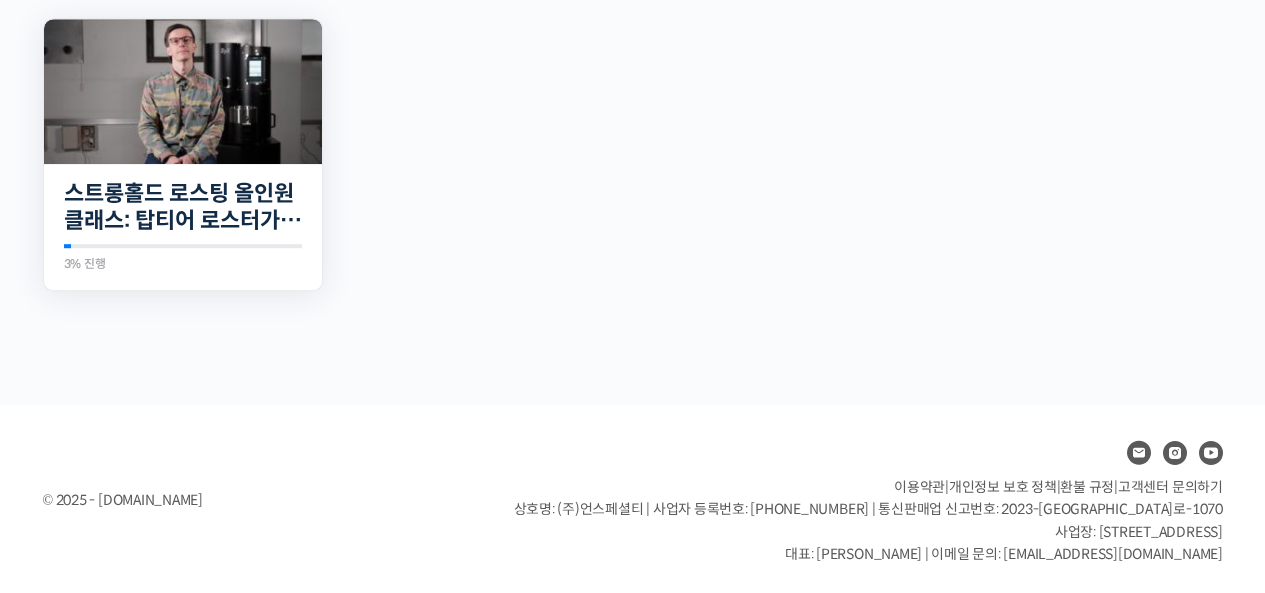 click at bounding box center [183, 91] 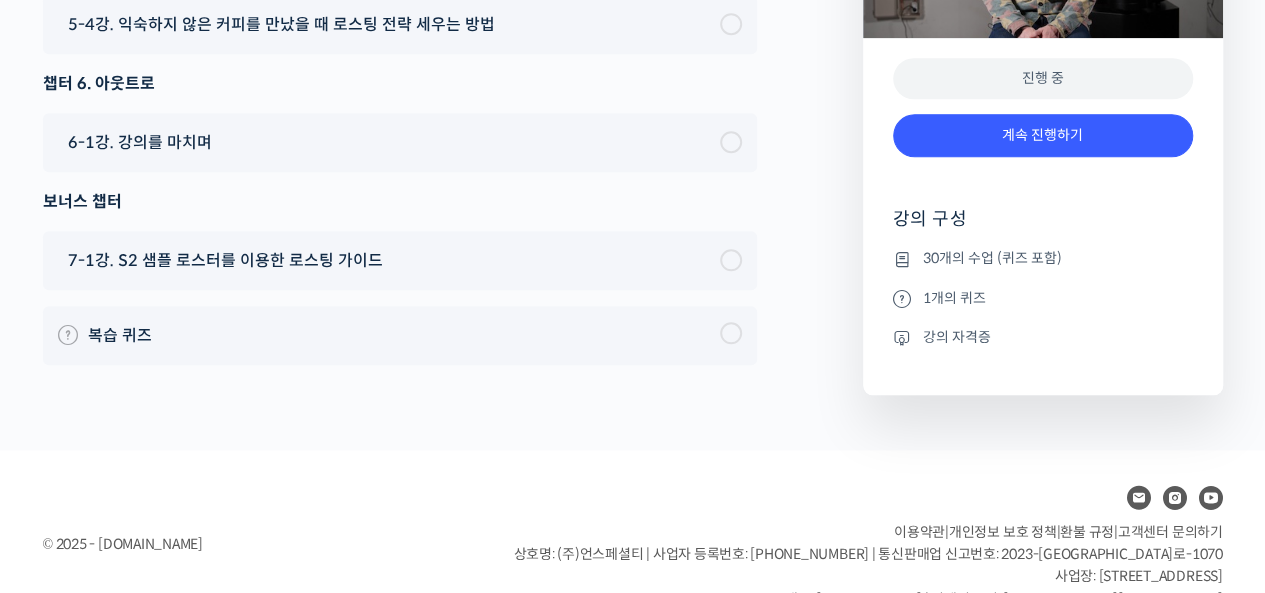 scroll, scrollTop: 12200, scrollLeft: 0, axis: vertical 